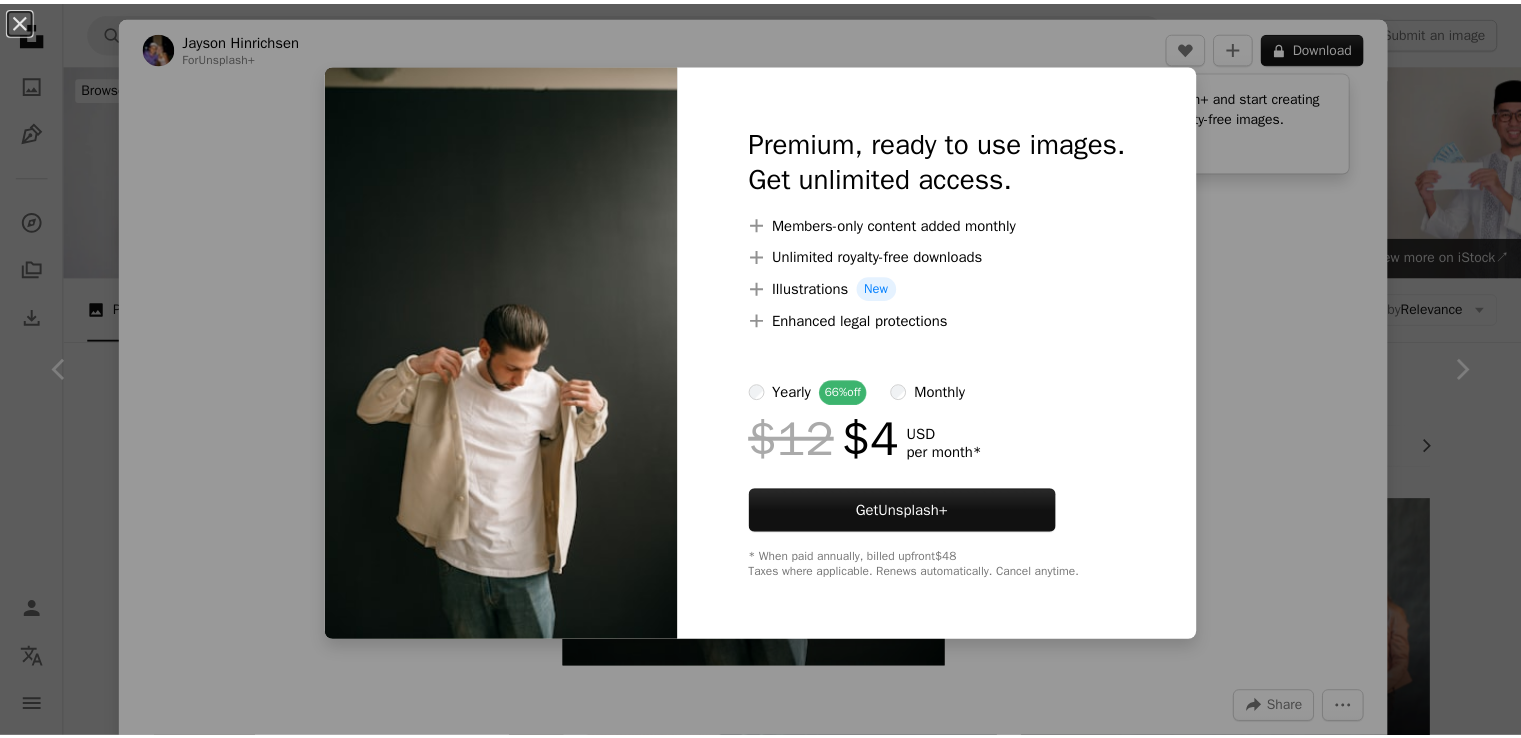 scroll, scrollTop: 3146, scrollLeft: 0, axis: vertical 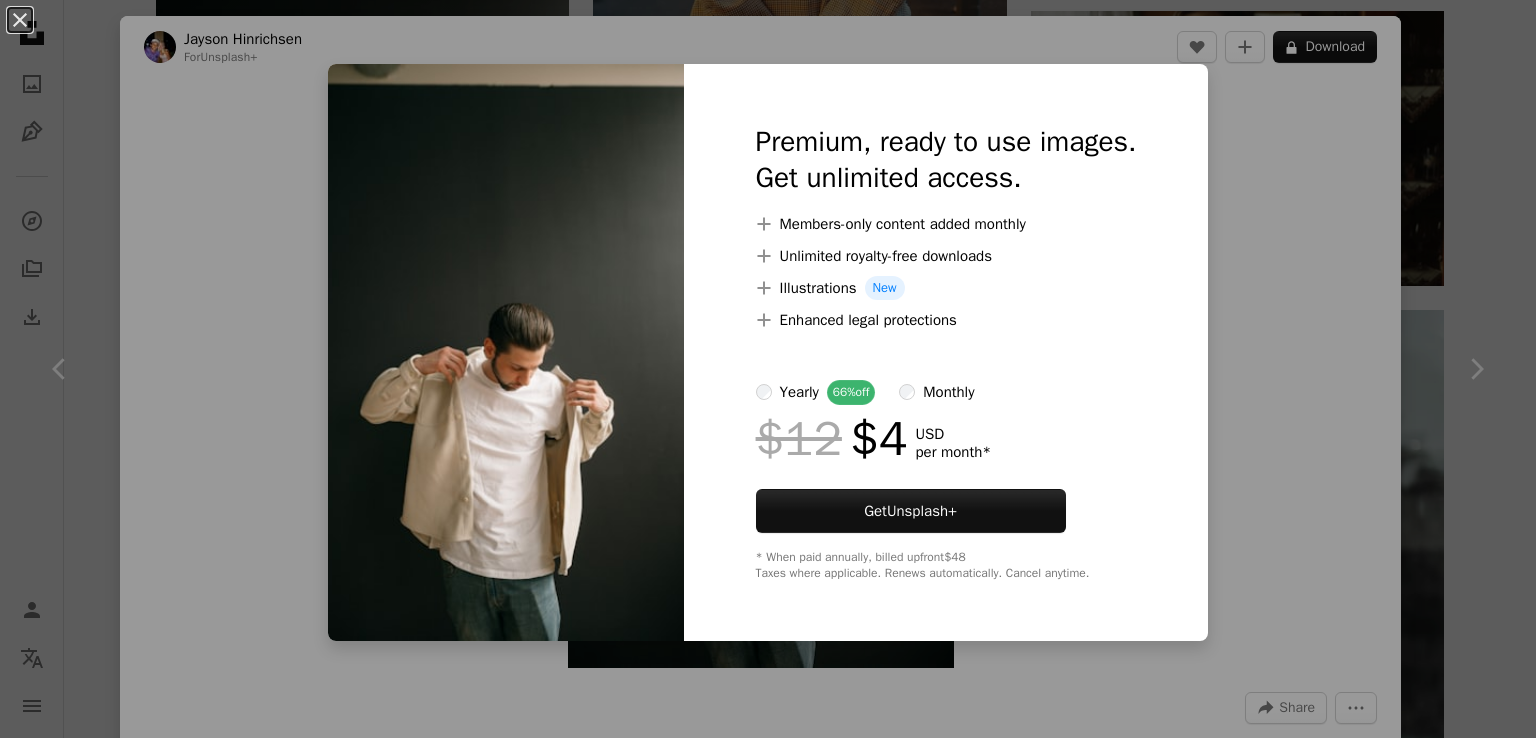 click on "An X shape Premium, ready to use images. Get unlimited access. A plus sign Members-only content added monthly A plus sign Unlimited royalty-free downloads A plus sign Illustrations  New A plus sign Enhanced legal protections yearly 66%  off monthly $12   $4 USD per month * Get  Unsplash+ * When paid annually, billed upfront  $48 Taxes where applicable. Renews automatically. Cancel anytime." at bounding box center (768, 369) 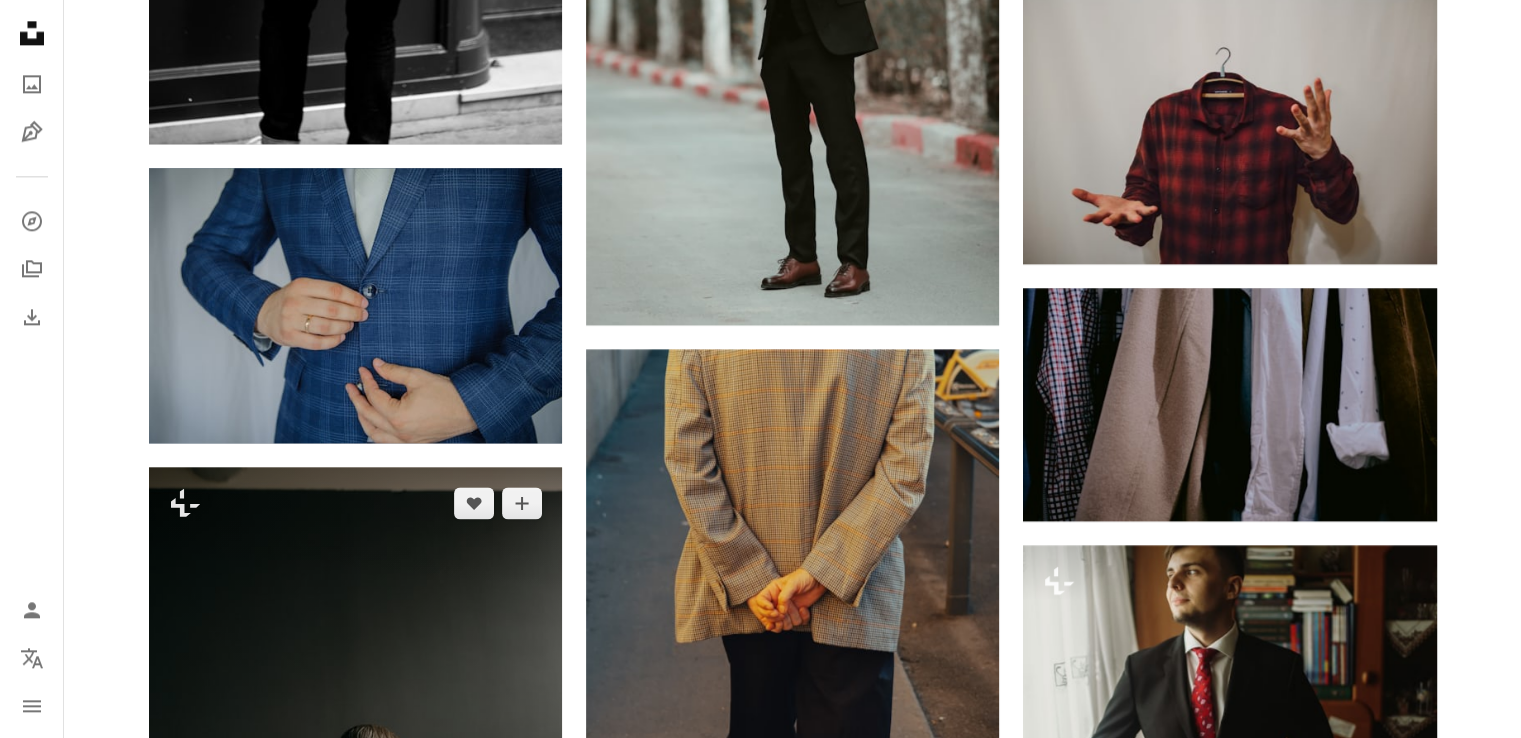 scroll, scrollTop: 2879, scrollLeft: 0, axis: vertical 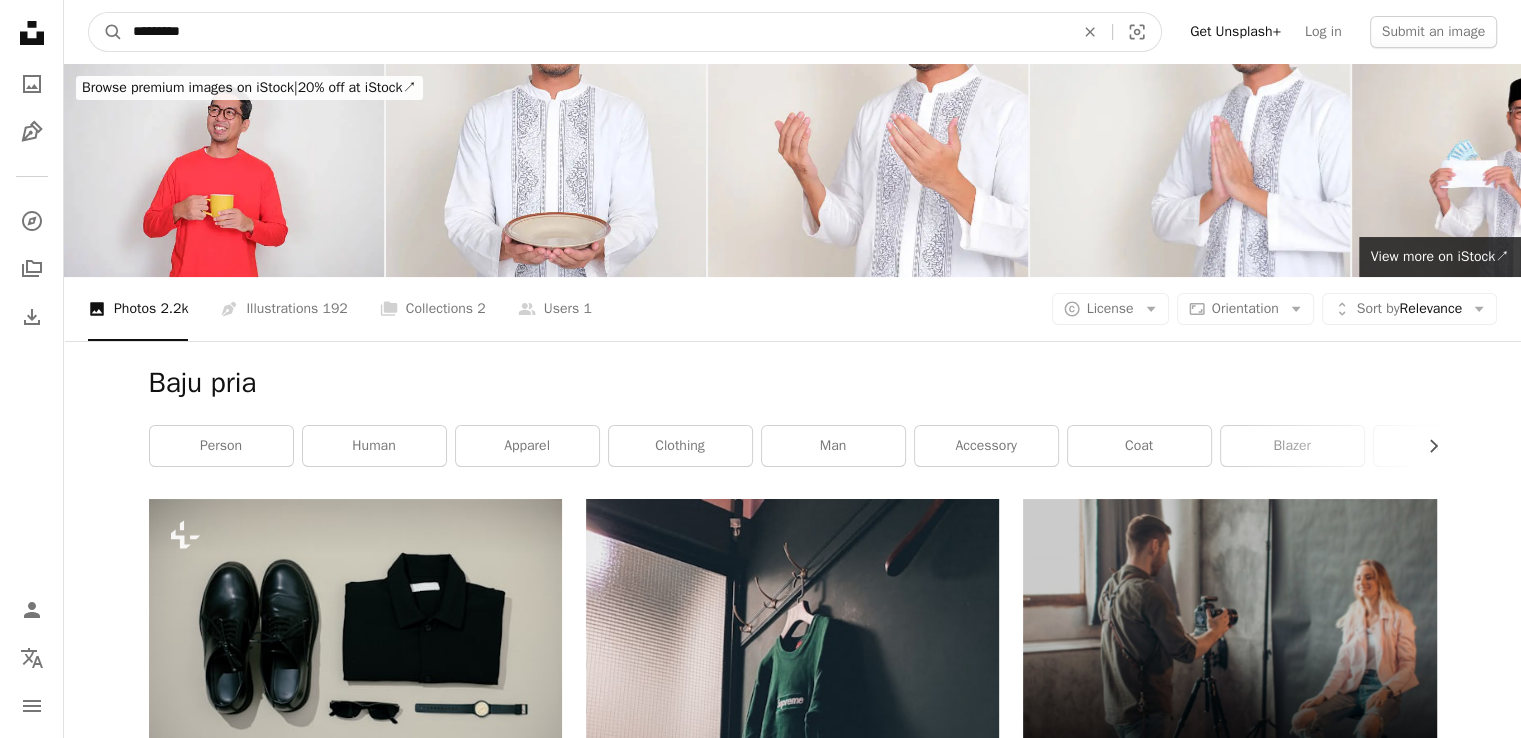 drag, startPoint x: 219, startPoint y: 22, endPoint x: 52, endPoint y: 40, distance: 167.96725 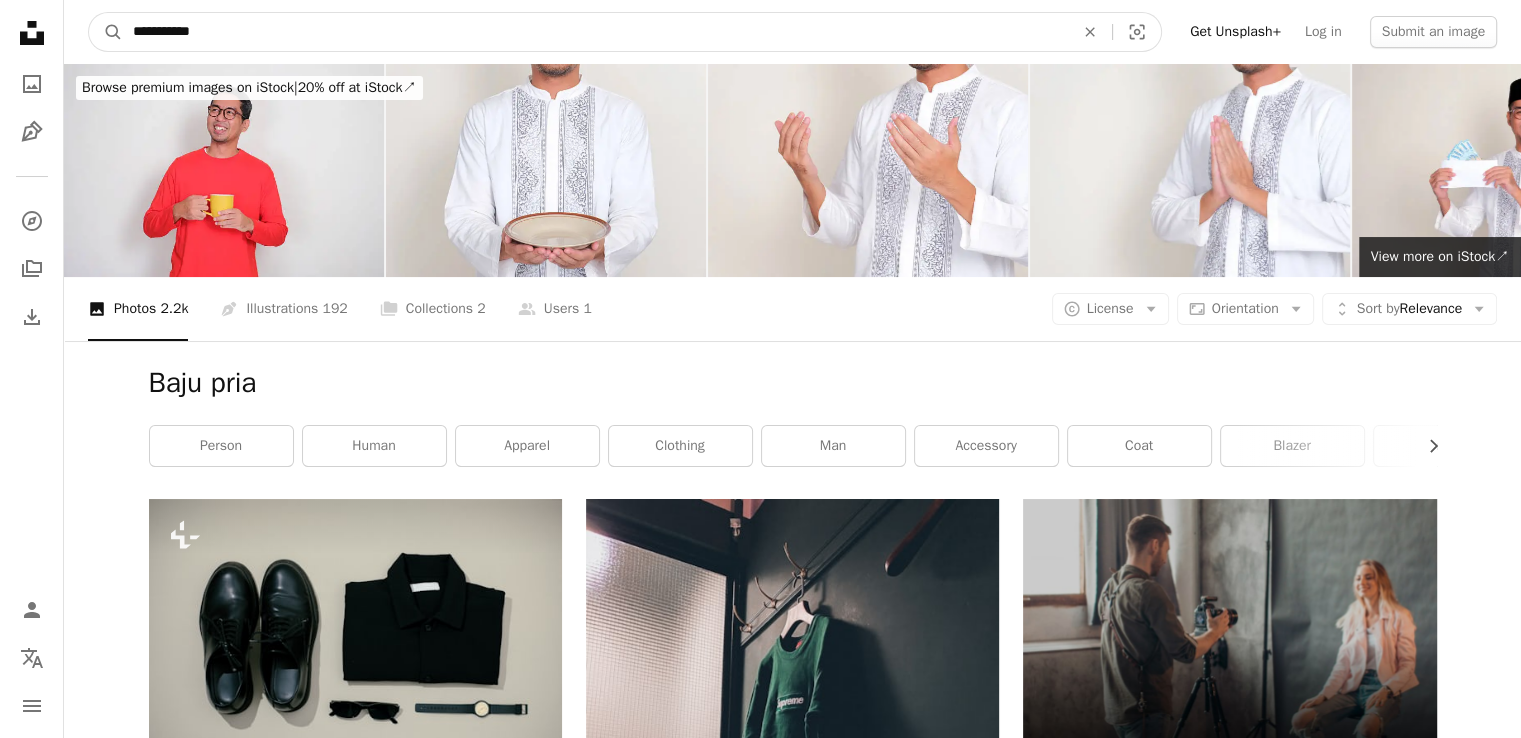 type on "**********" 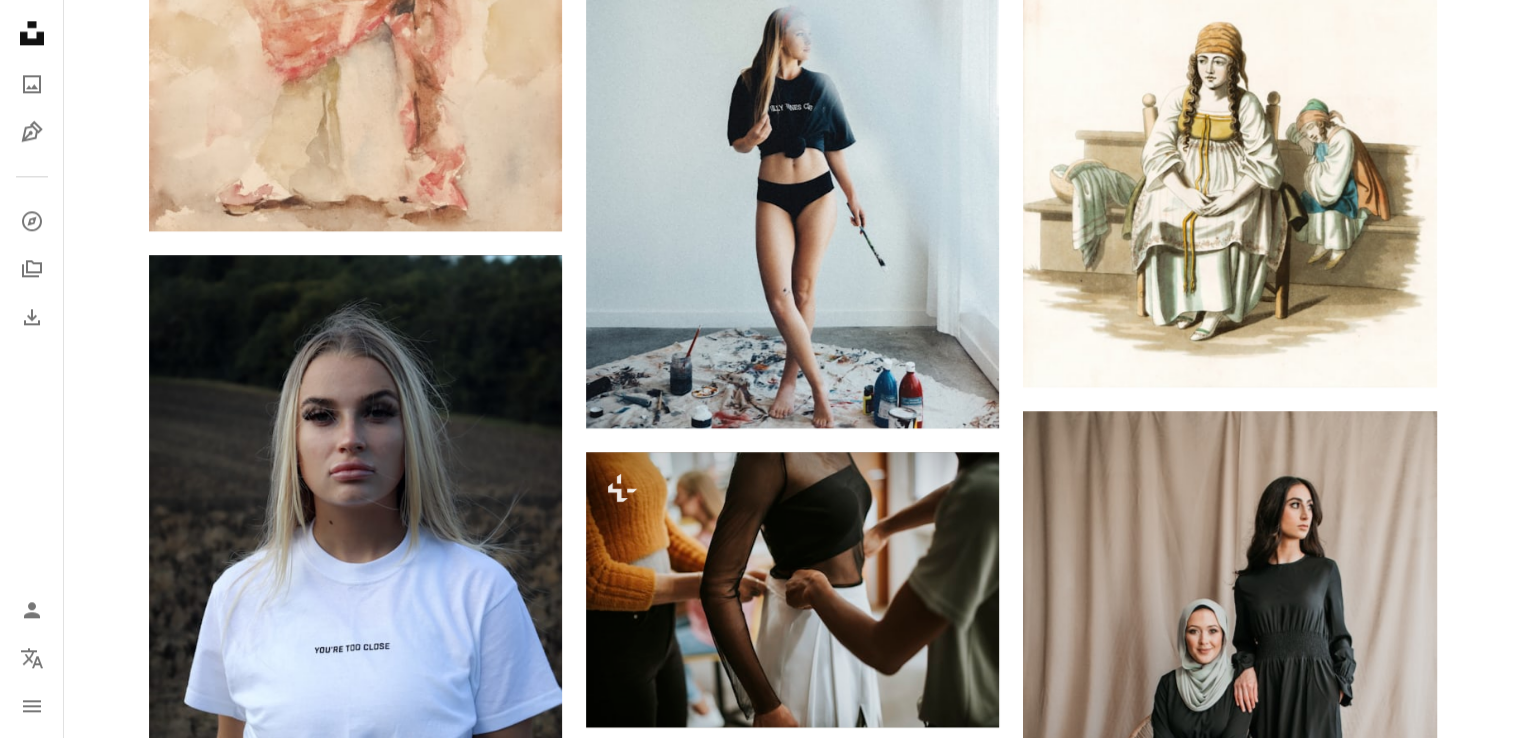 scroll, scrollTop: 3200, scrollLeft: 0, axis: vertical 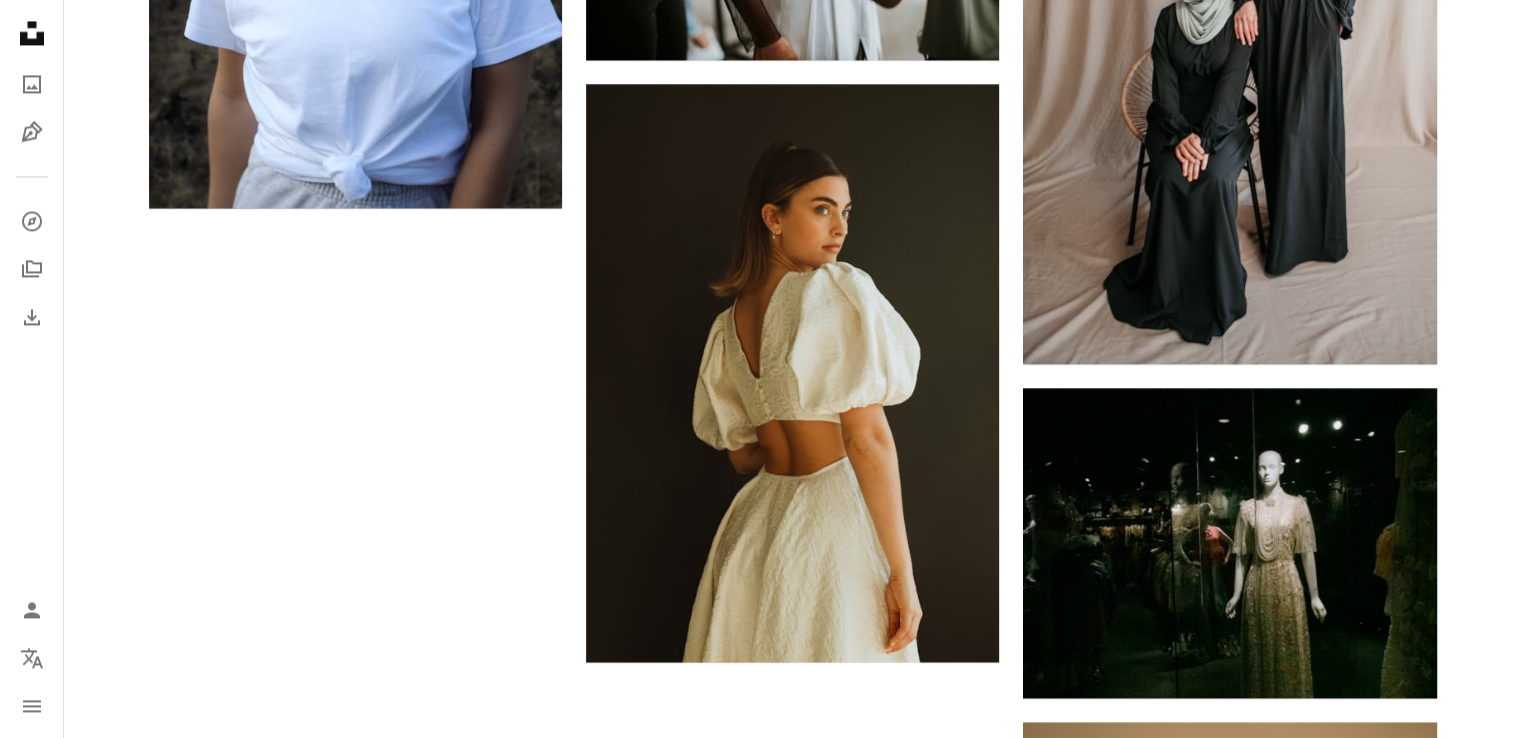 click on "Load more" at bounding box center [793, 1422] 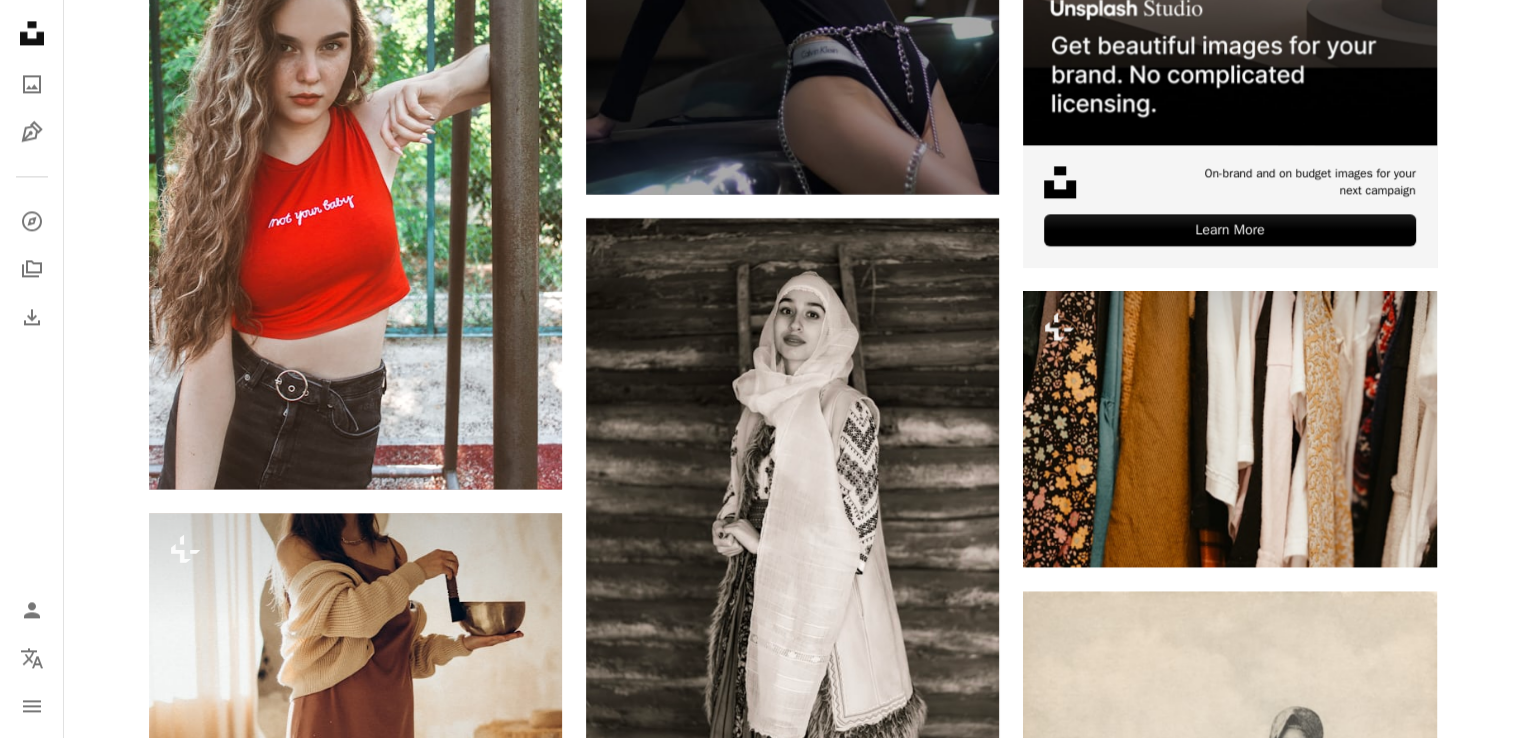 scroll, scrollTop: 10400, scrollLeft: 0, axis: vertical 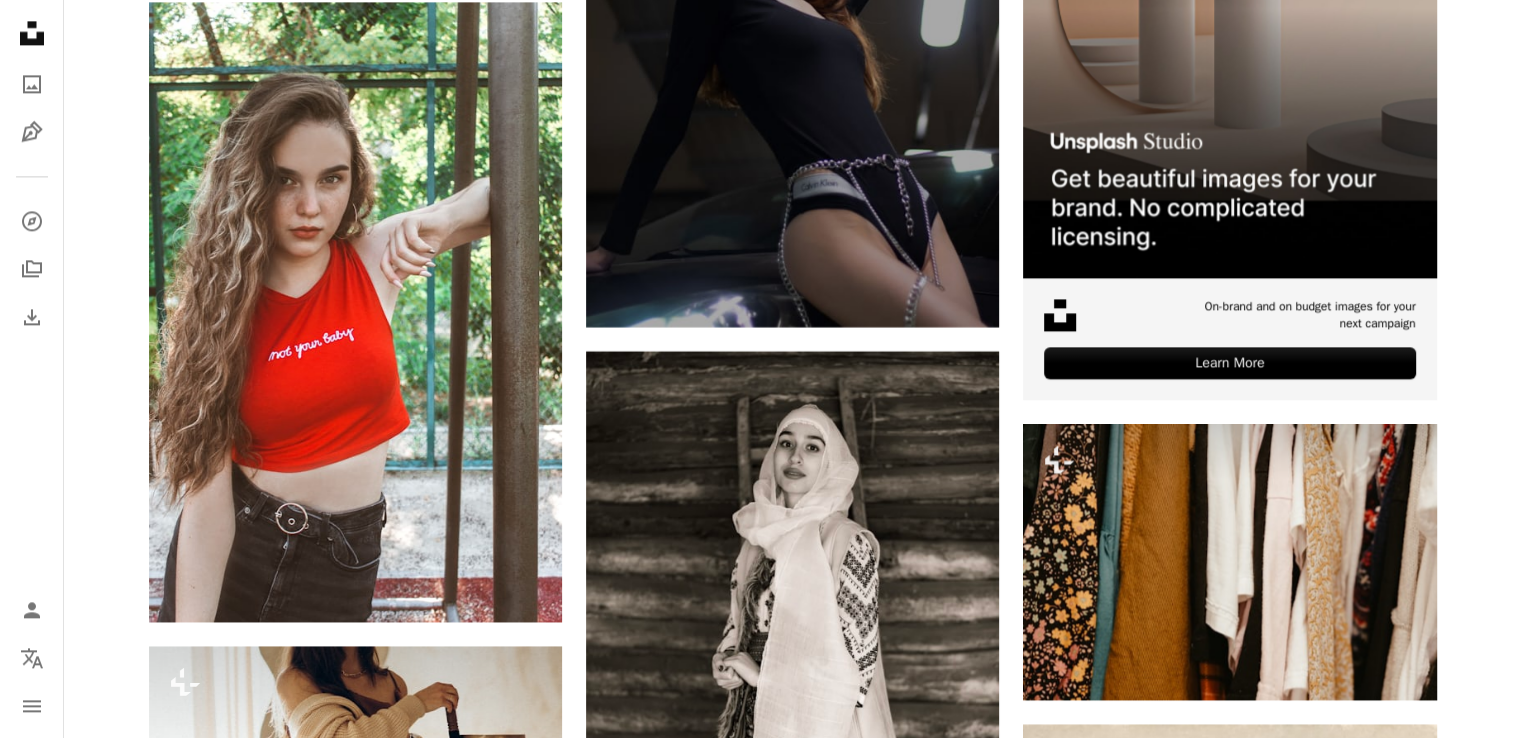 drag, startPoint x: 1245, startPoint y: 305, endPoint x: 1348, endPoint y: 305, distance: 103 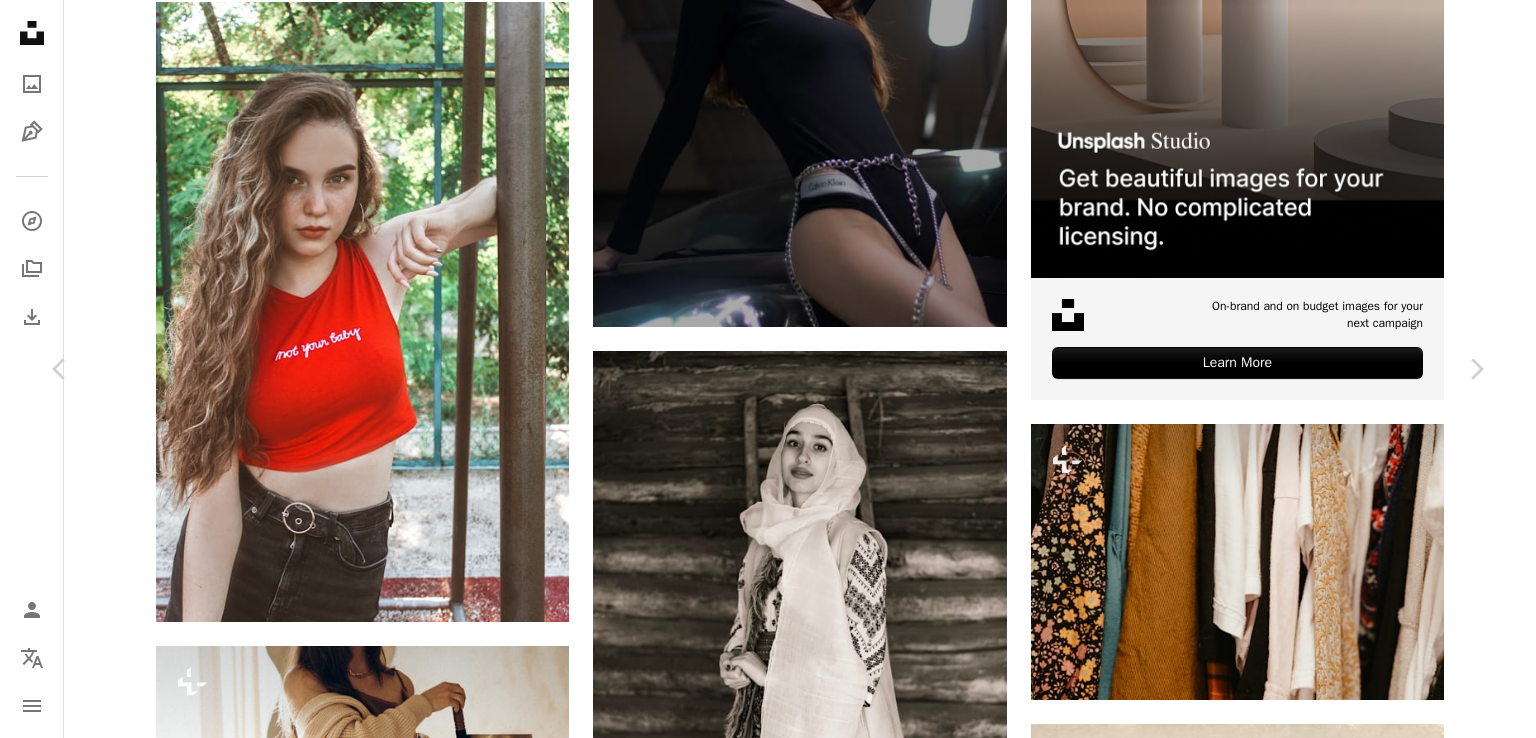 click on "Download free" at bounding box center (1287, 6033) 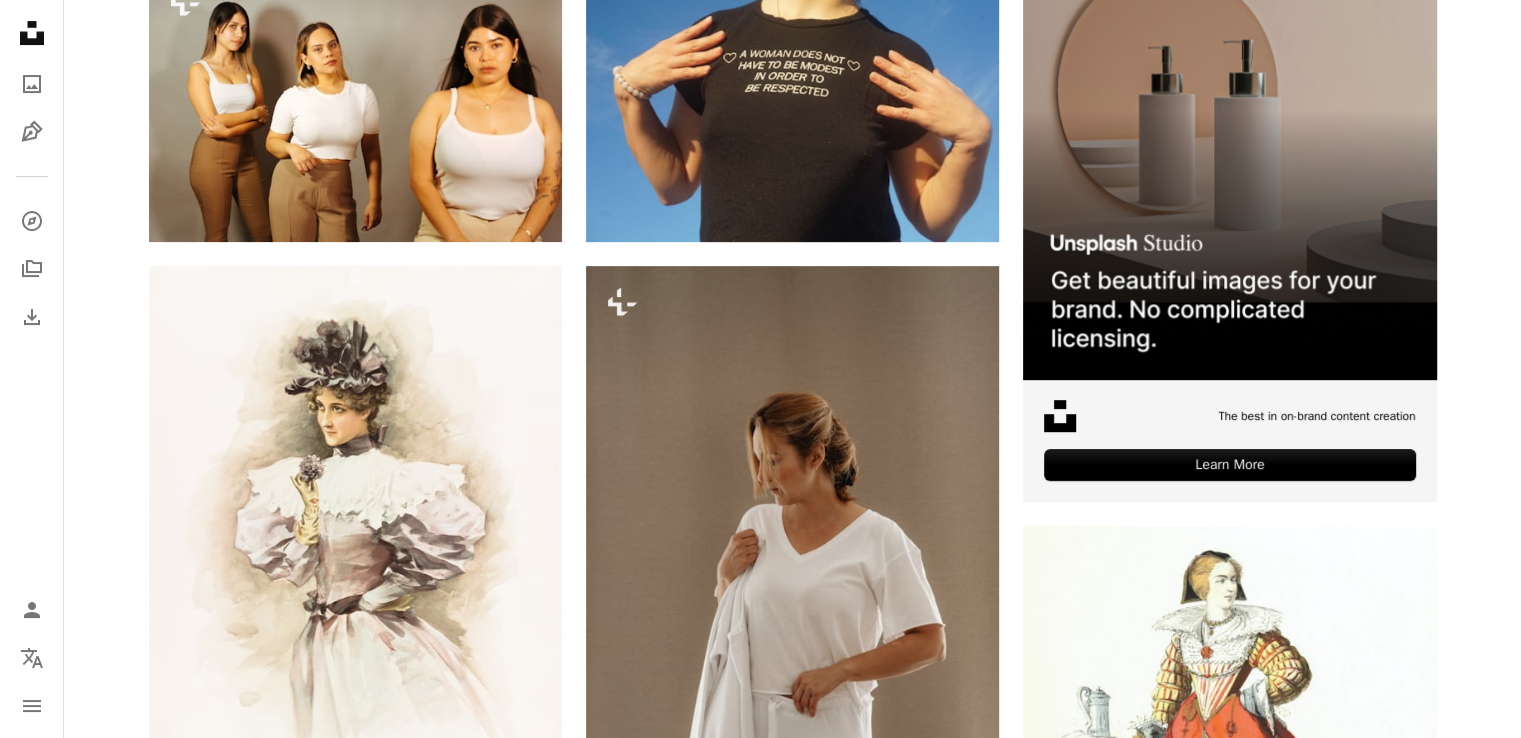 scroll, scrollTop: 0, scrollLeft: 0, axis: both 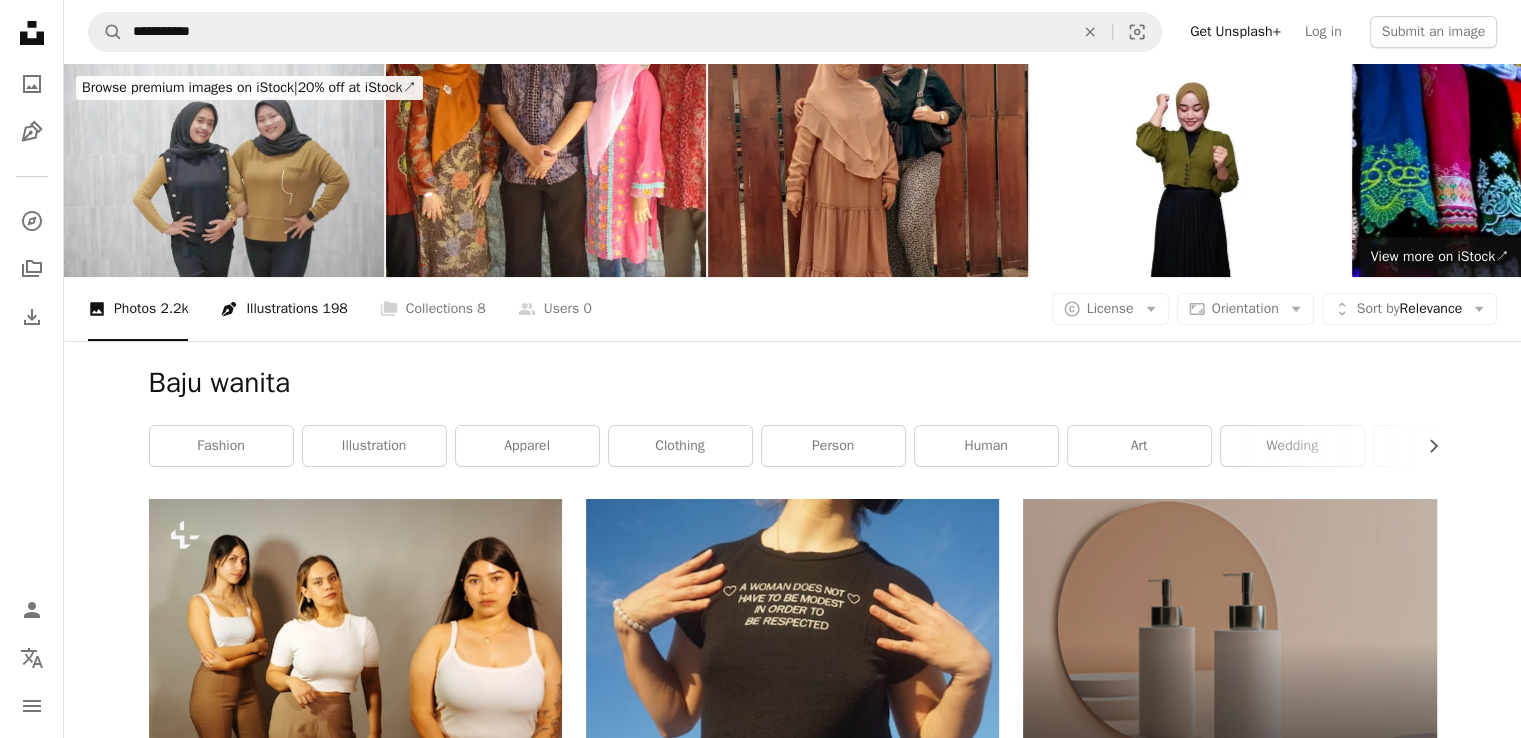 drag, startPoint x: 524, startPoint y: 51, endPoint x: 311, endPoint y: 65, distance: 213.4596 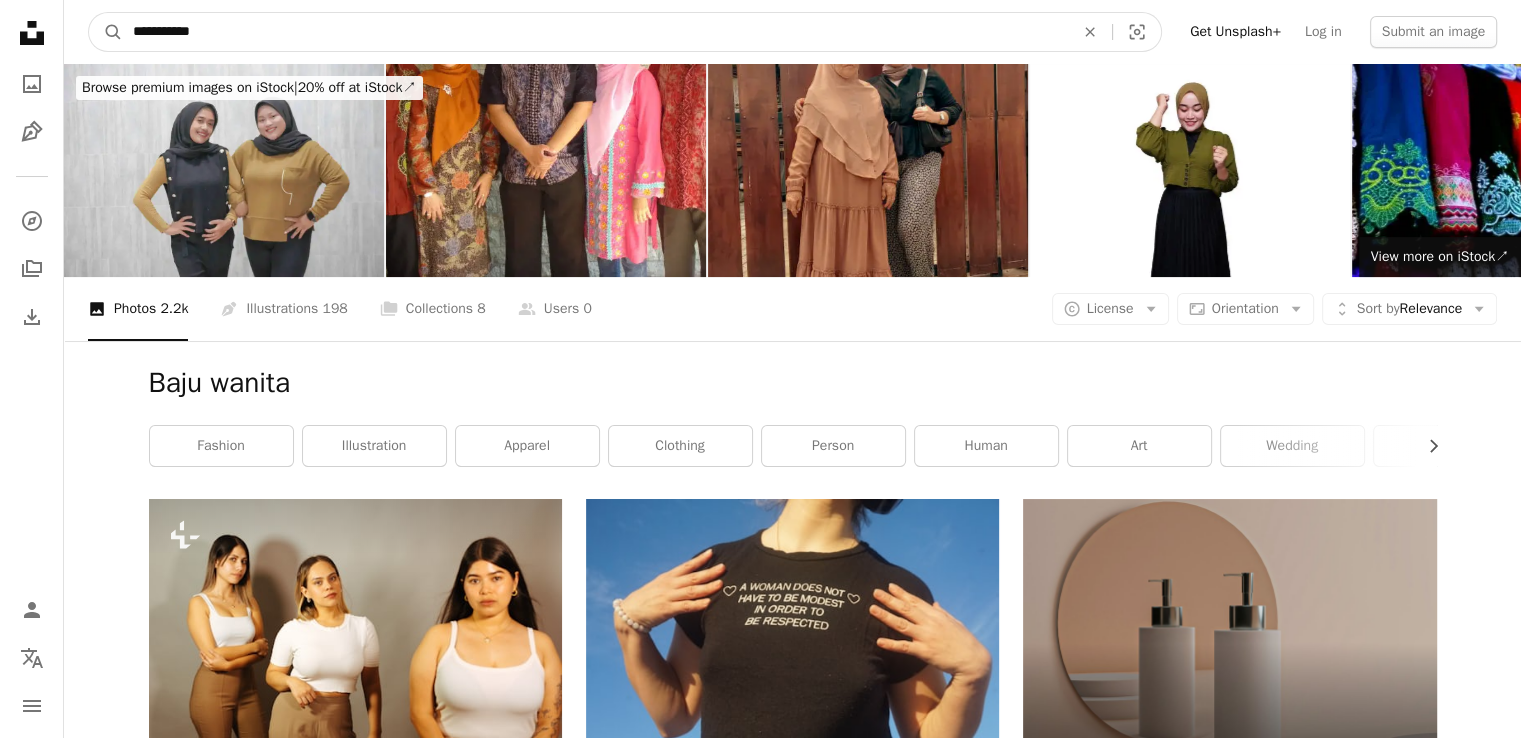 drag, startPoint x: 273, startPoint y: 42, endPoint x: 95, endPoint y: 52, distance: 178.28067 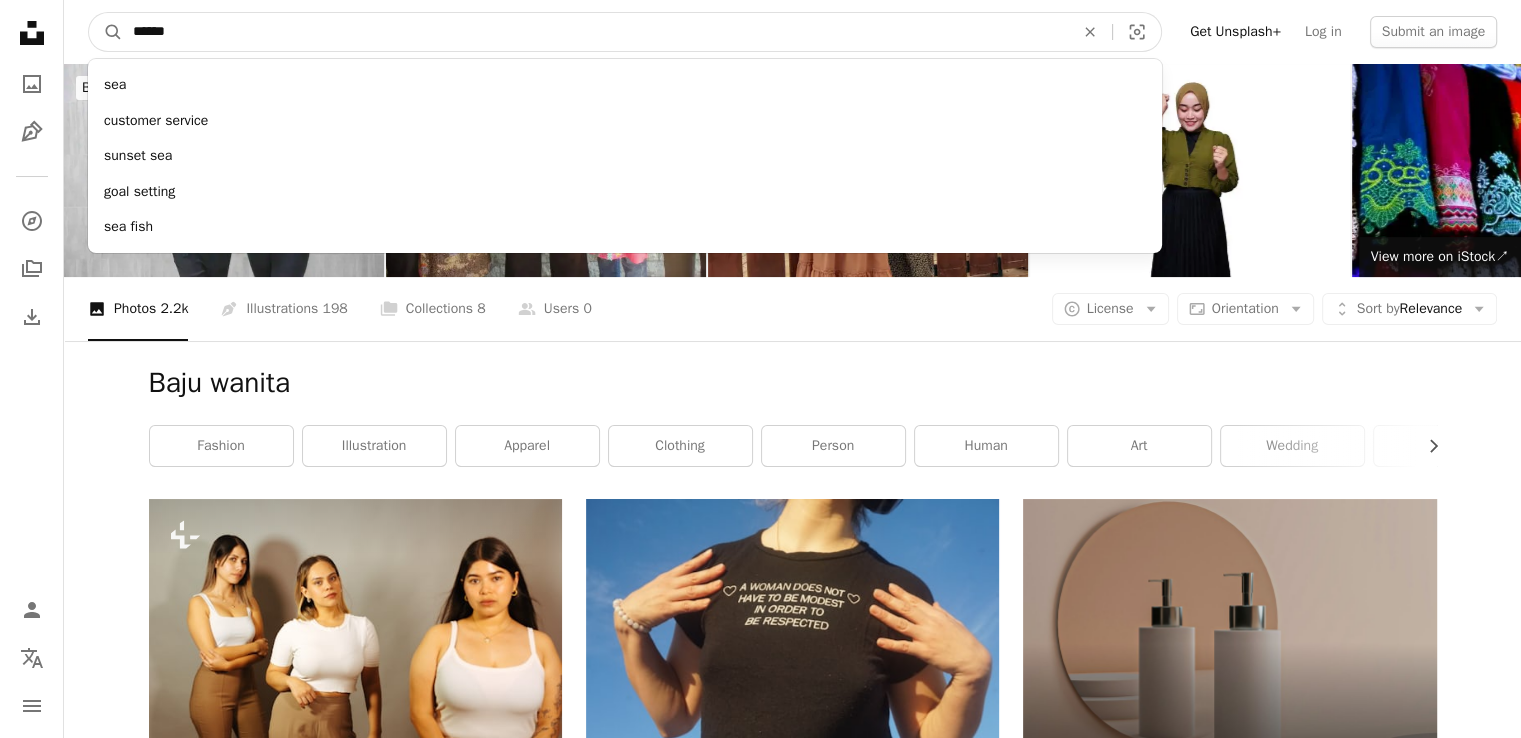 type on "******" 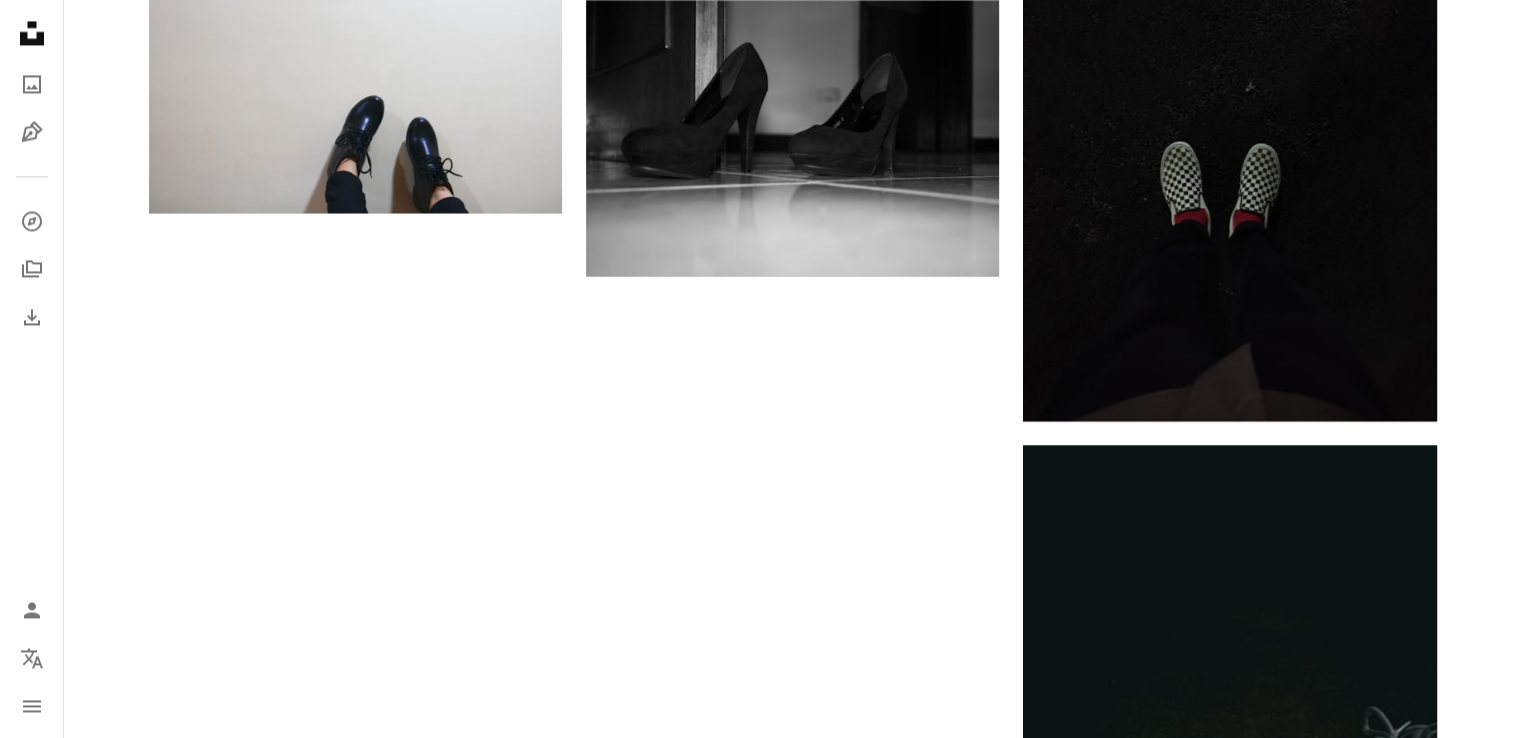 scroll, scrollTop: 3200, scrollLeft: 0, axis: vertical 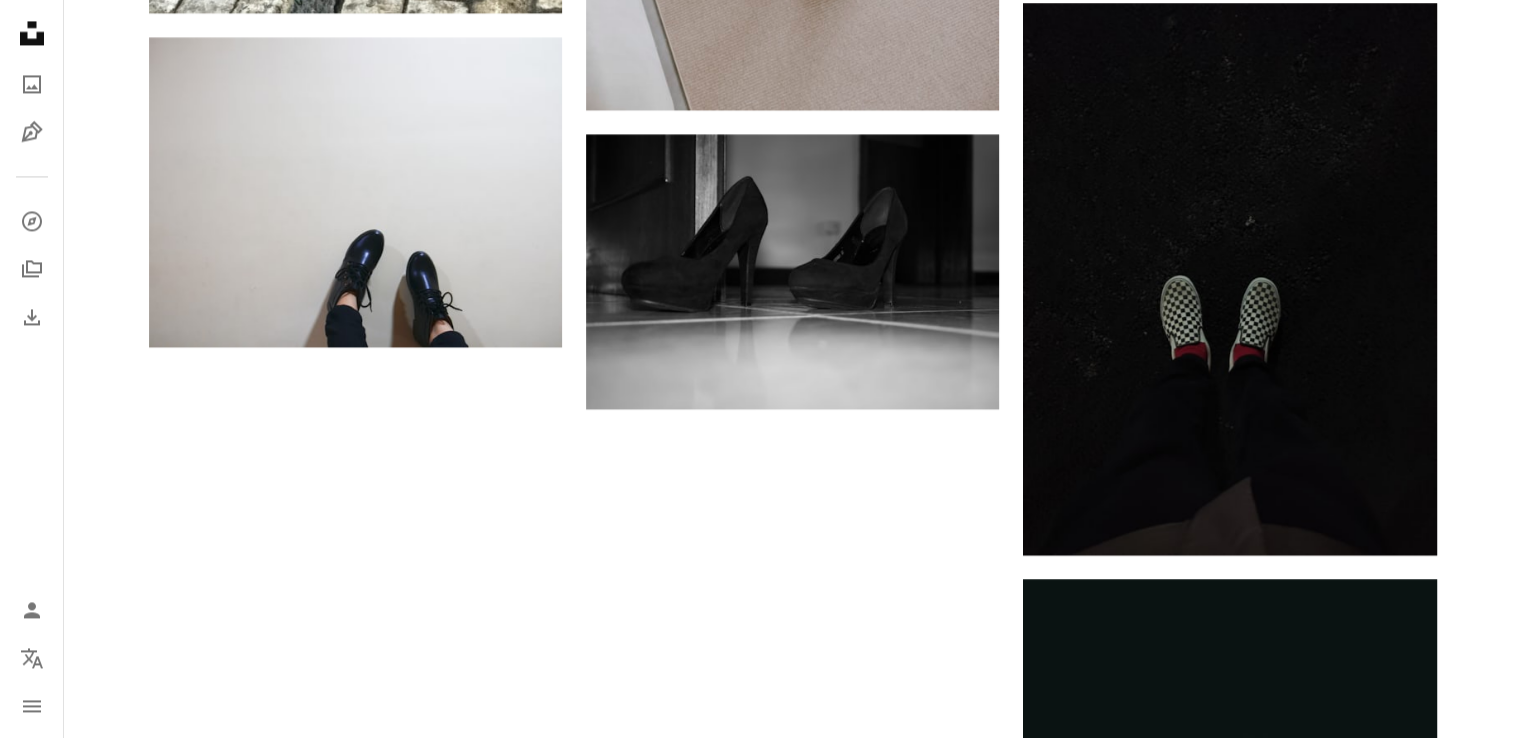 click on "Load more" at bounding box center (793, 1279) 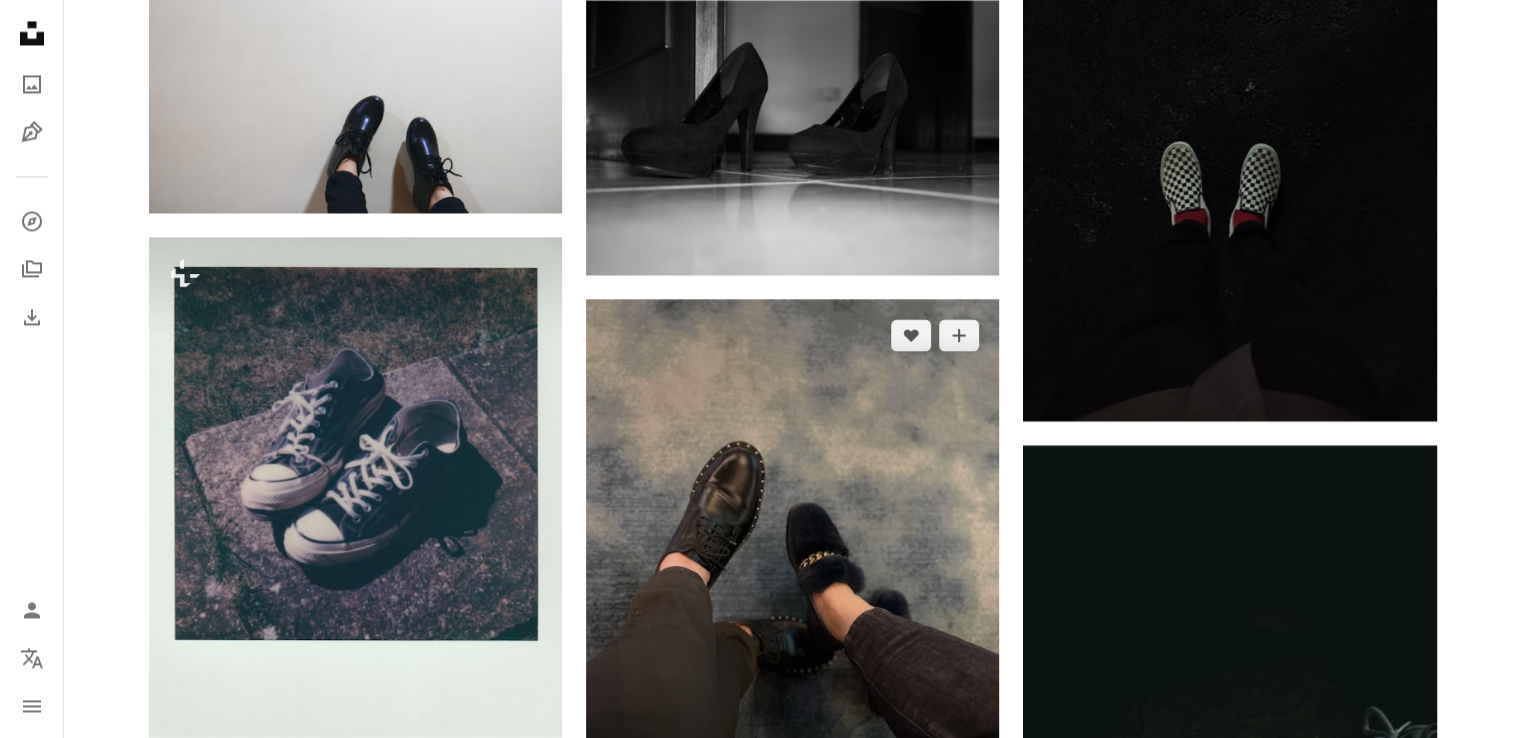 scroll, scrollTop: 3734, scrollLeft: 0, axis: vertical 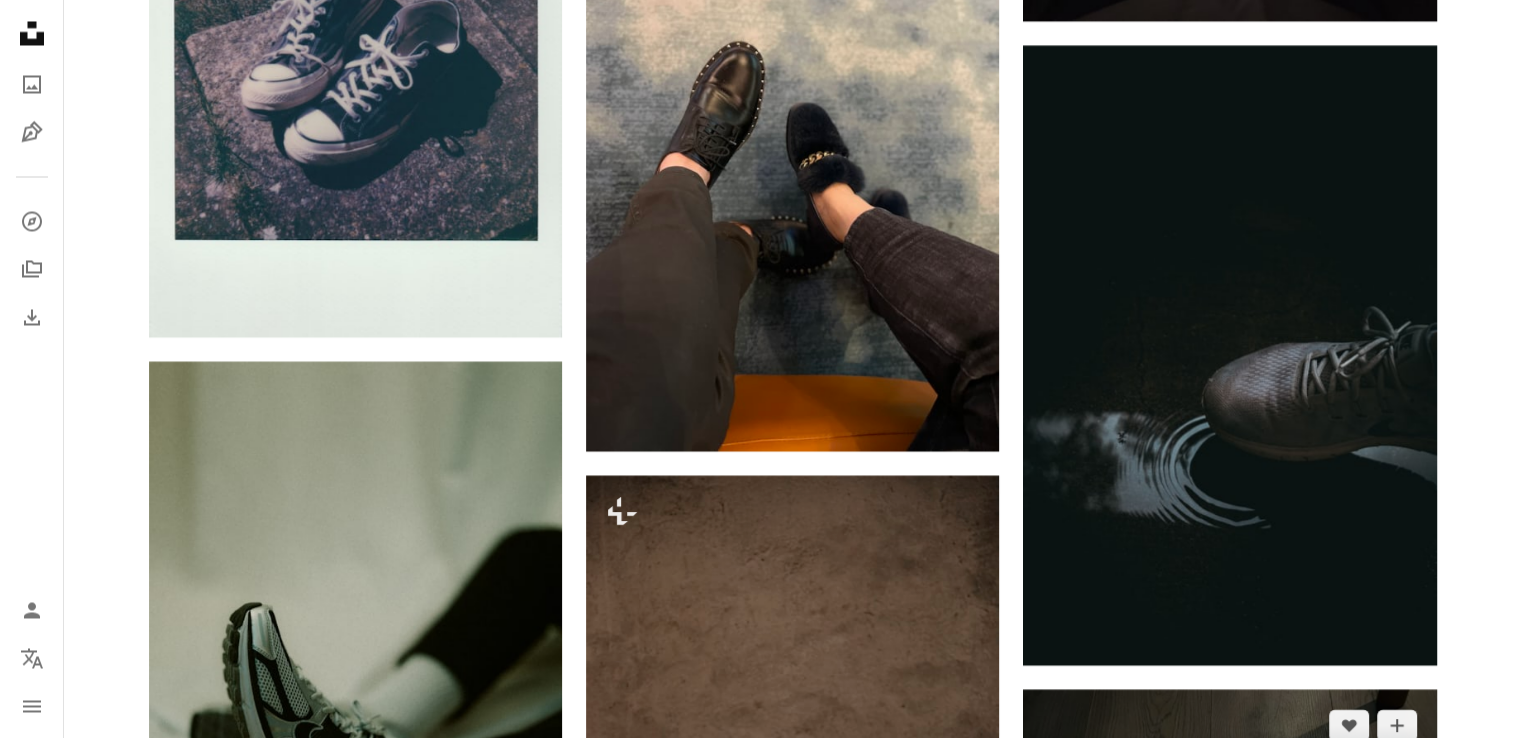 click at bounding box center [1229, 1056] 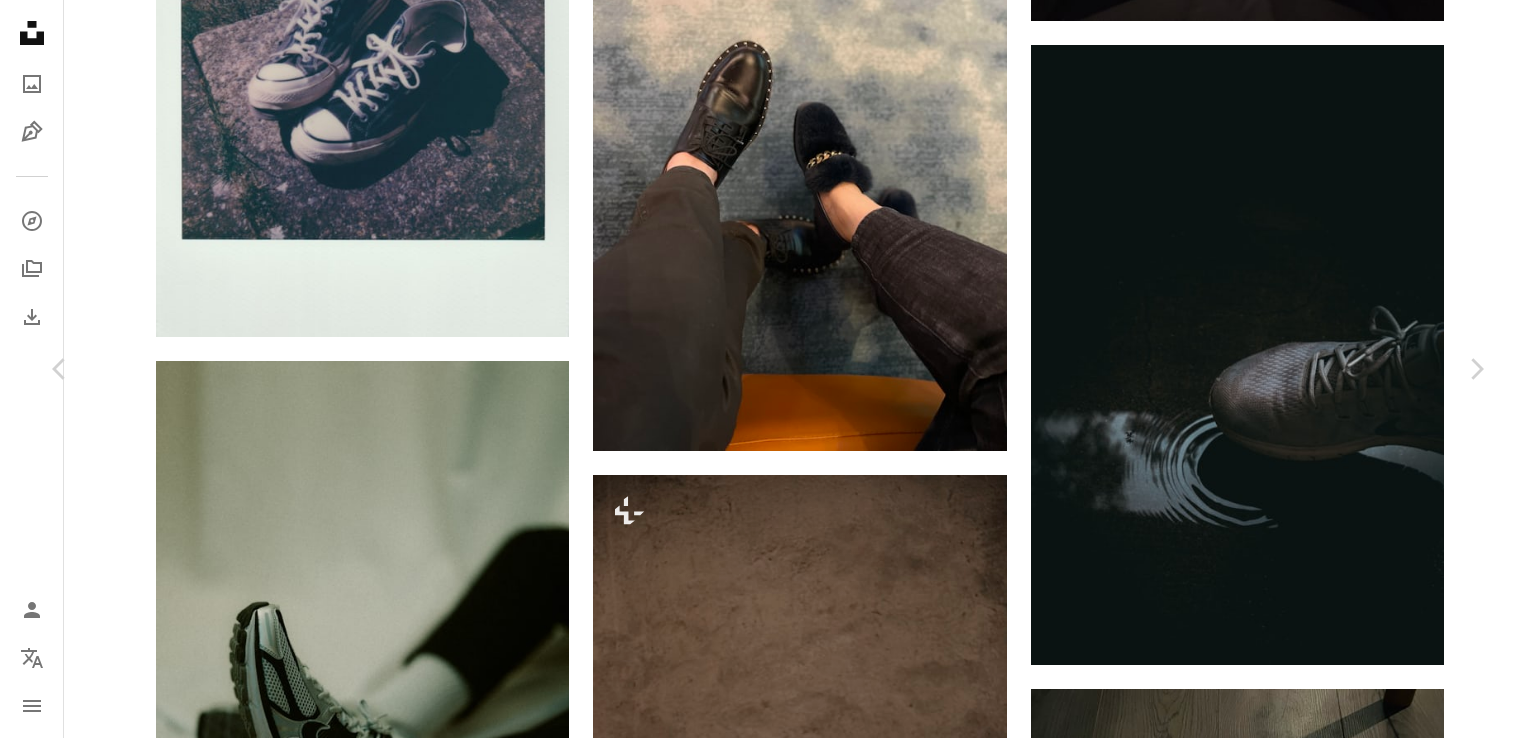 click on "Download free" at bounding box center (1287, 4225) 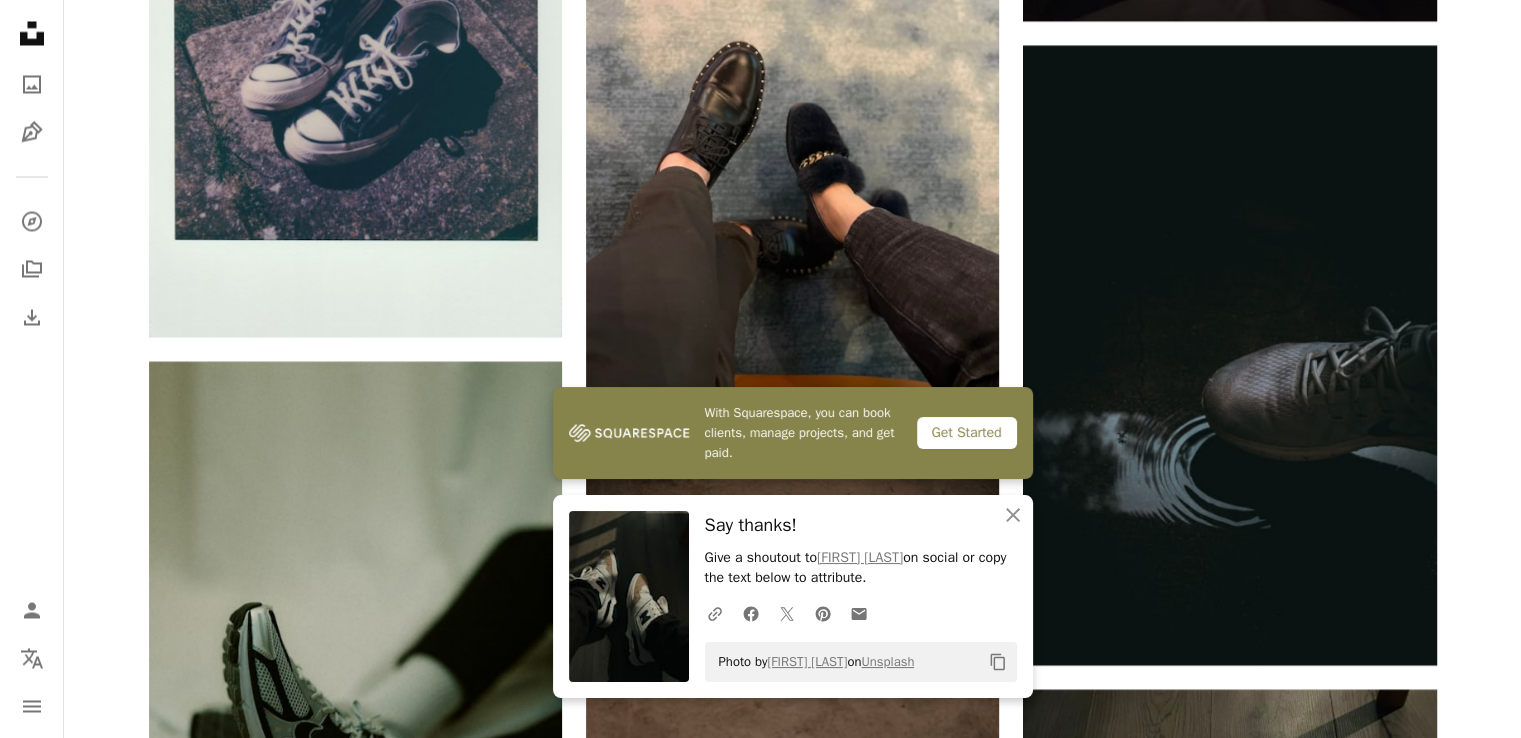 scroll, scrollTop: 4400, scrollLeft: 0, axis: vertical 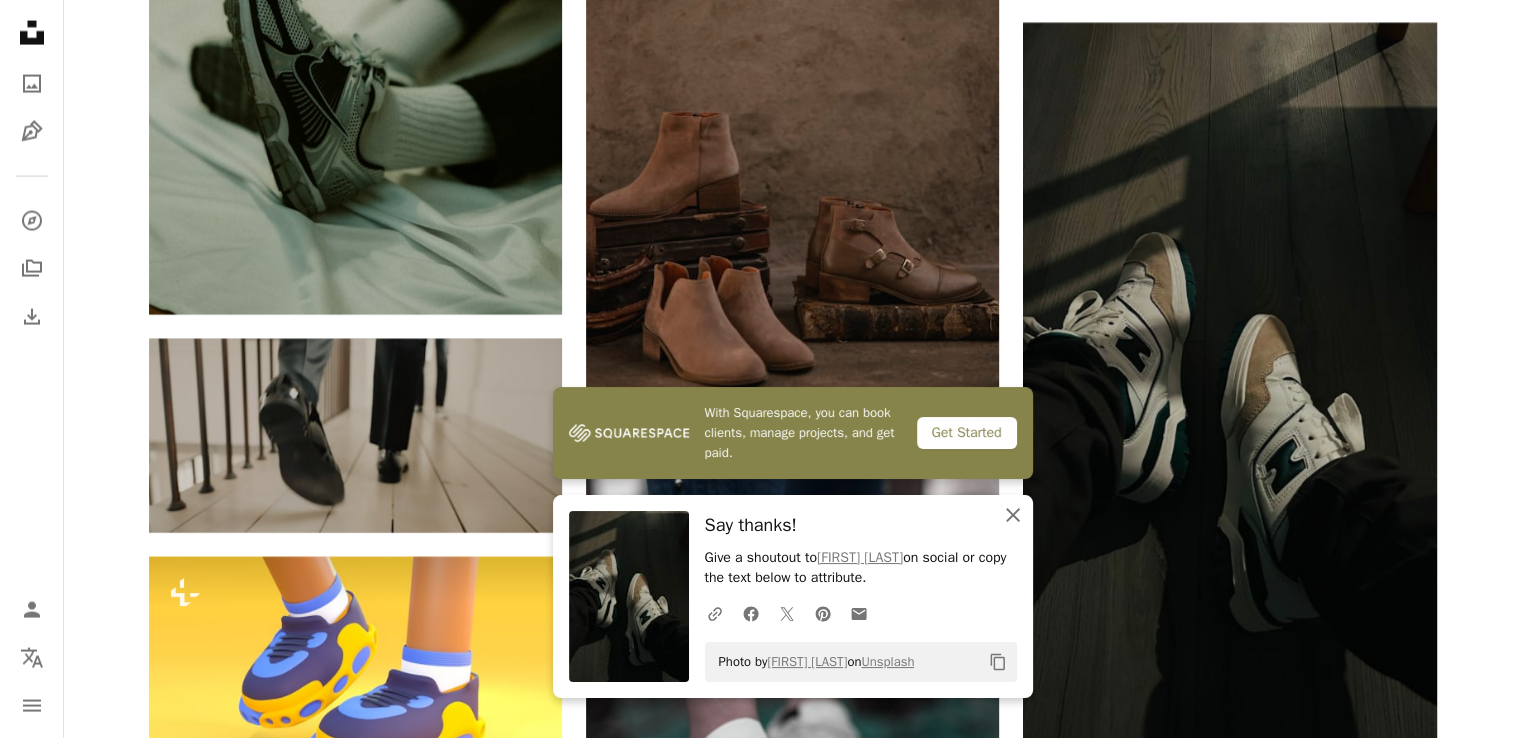 click on "An X shape" 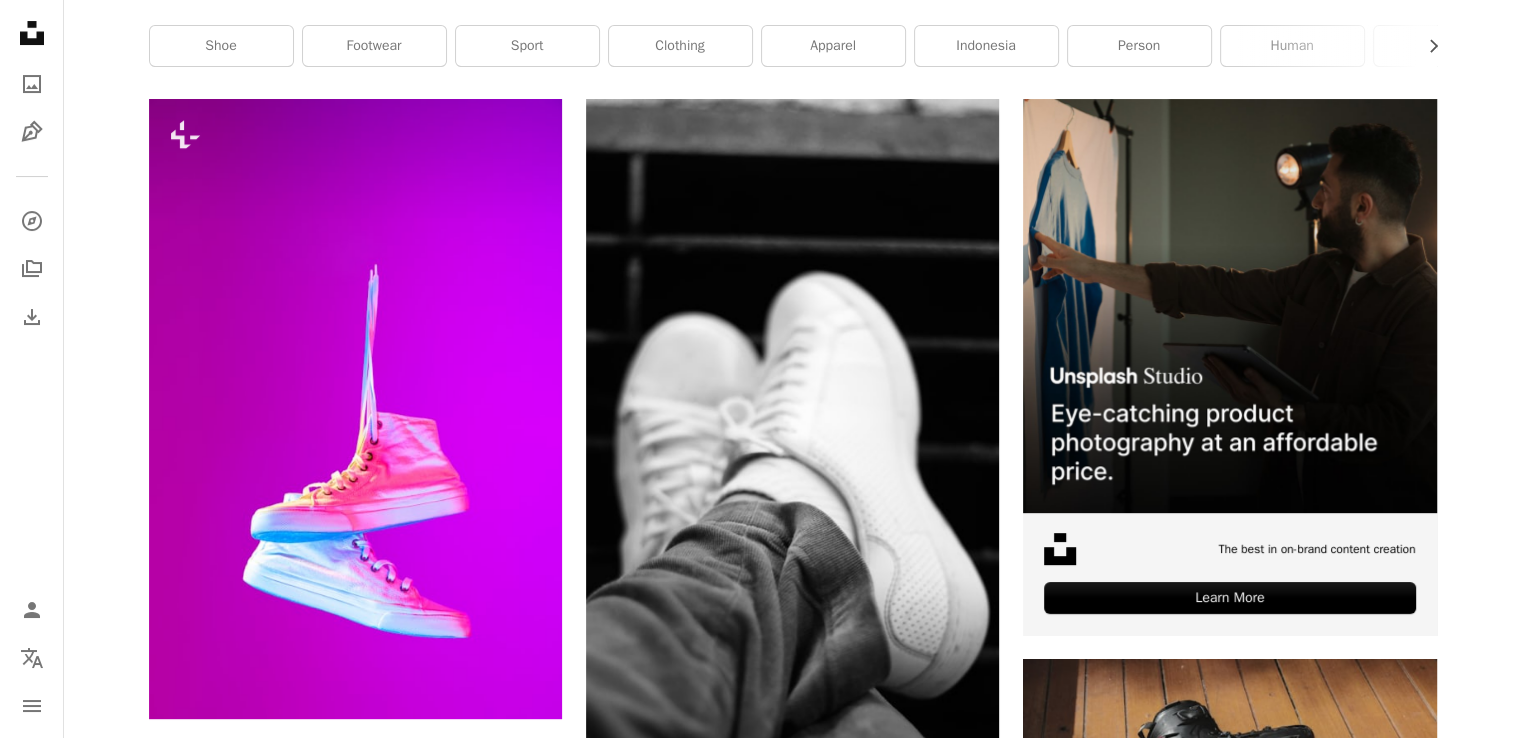scroll, scrollTop: 0, scrollLeft: 0, axis: both 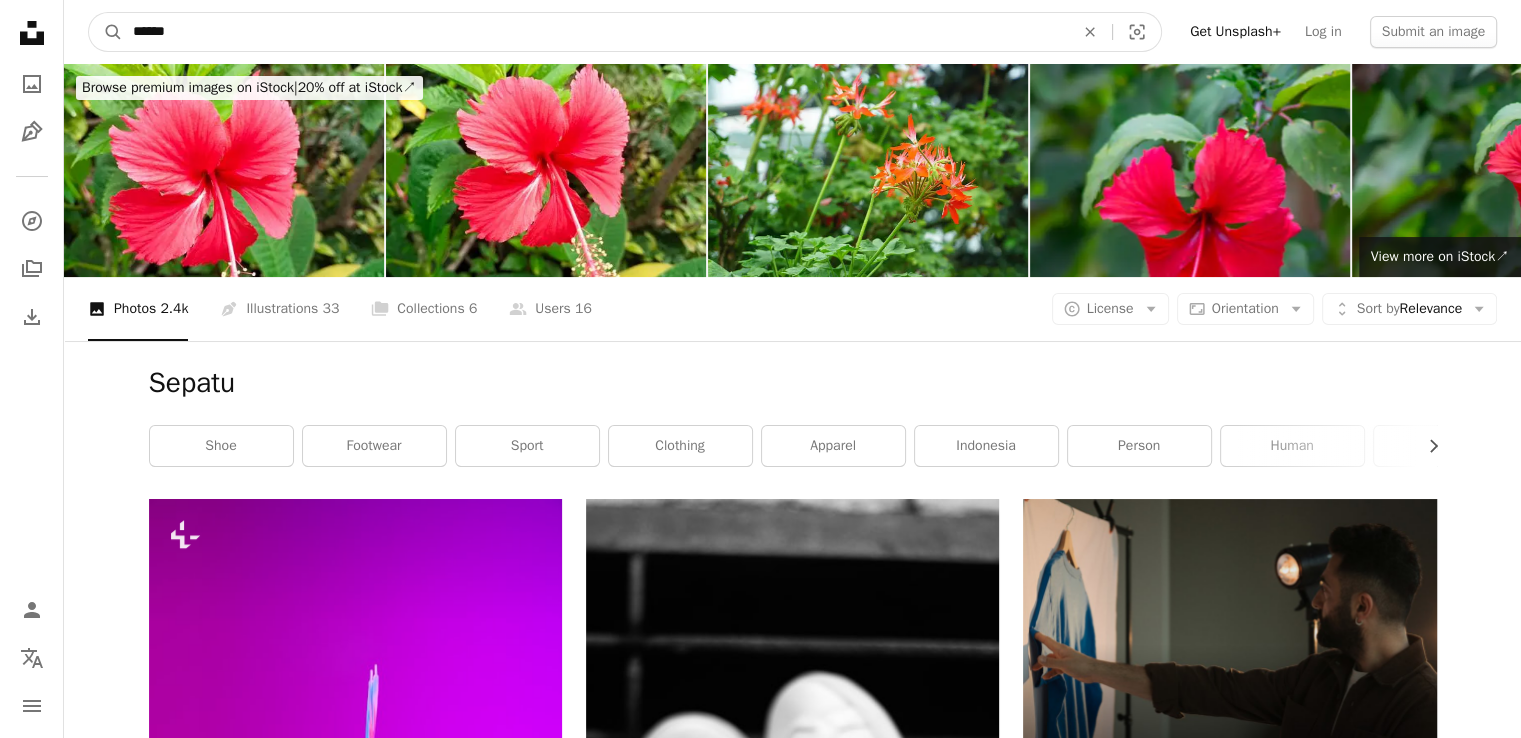 drag, startPoint x: 298, startPoint y: 31, endPoint x: 0, endPoint y: 62, distance: 299.60806 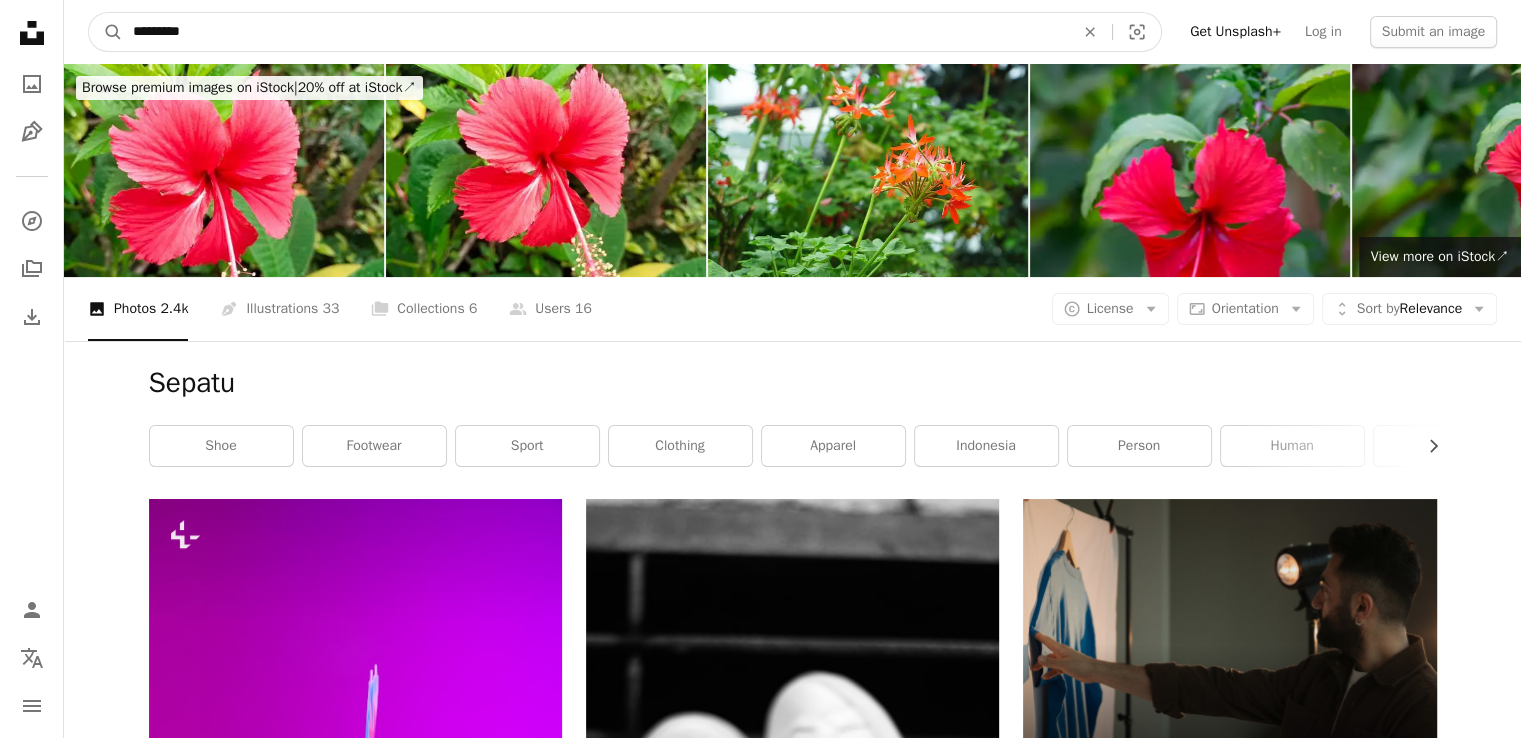 type on "*********" 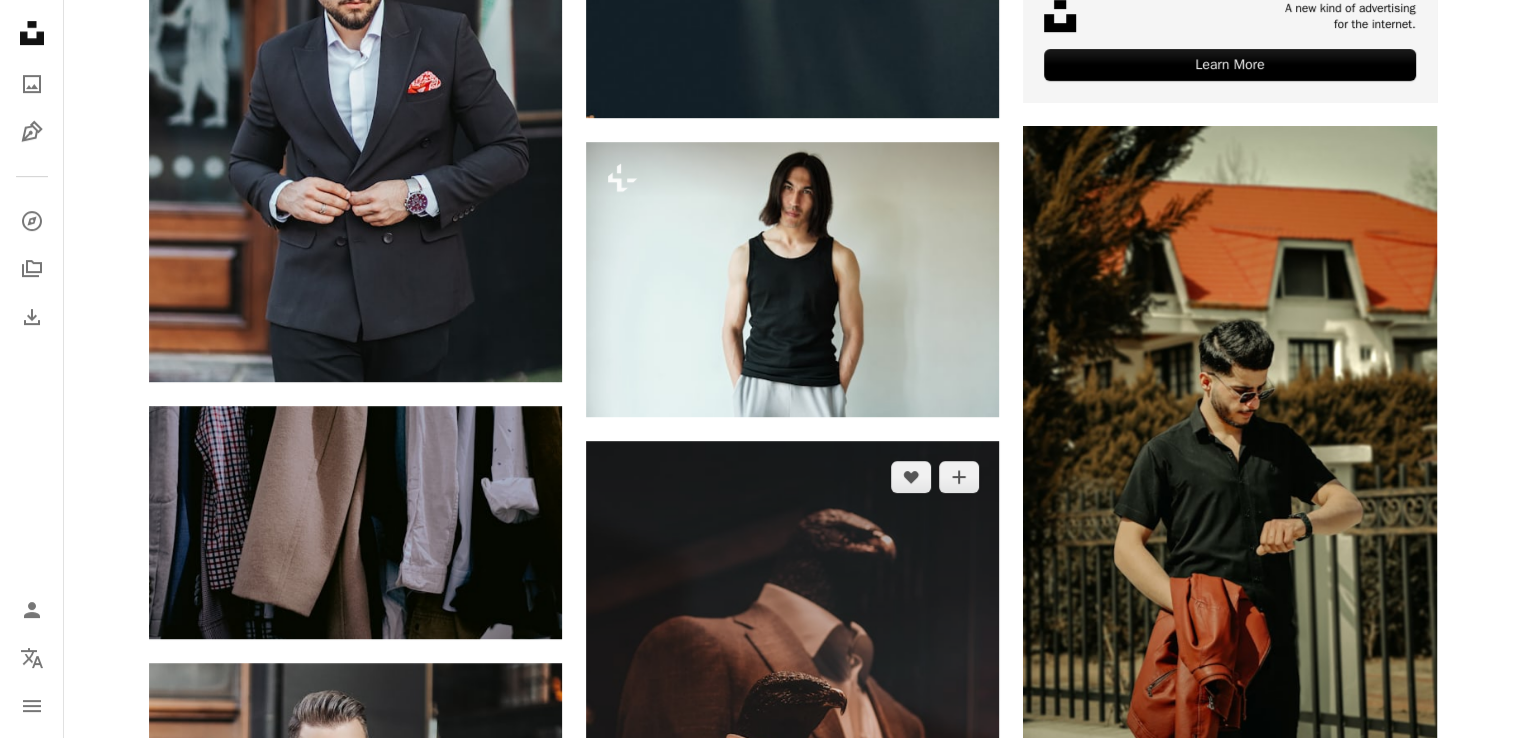 scroll, scrollTop: 800, scrollLeft: 0, axis: vertical 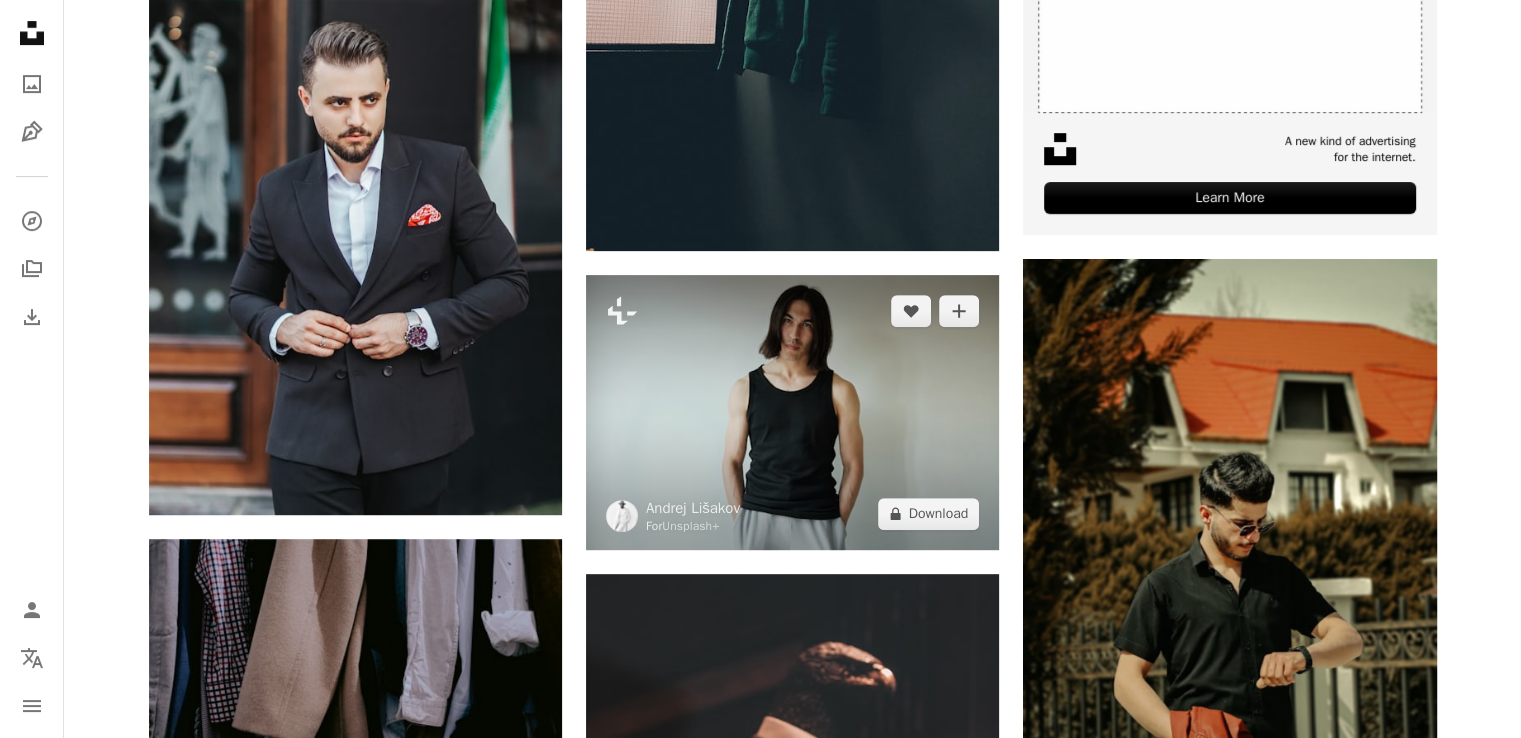 click at bounding box center (792, 412) 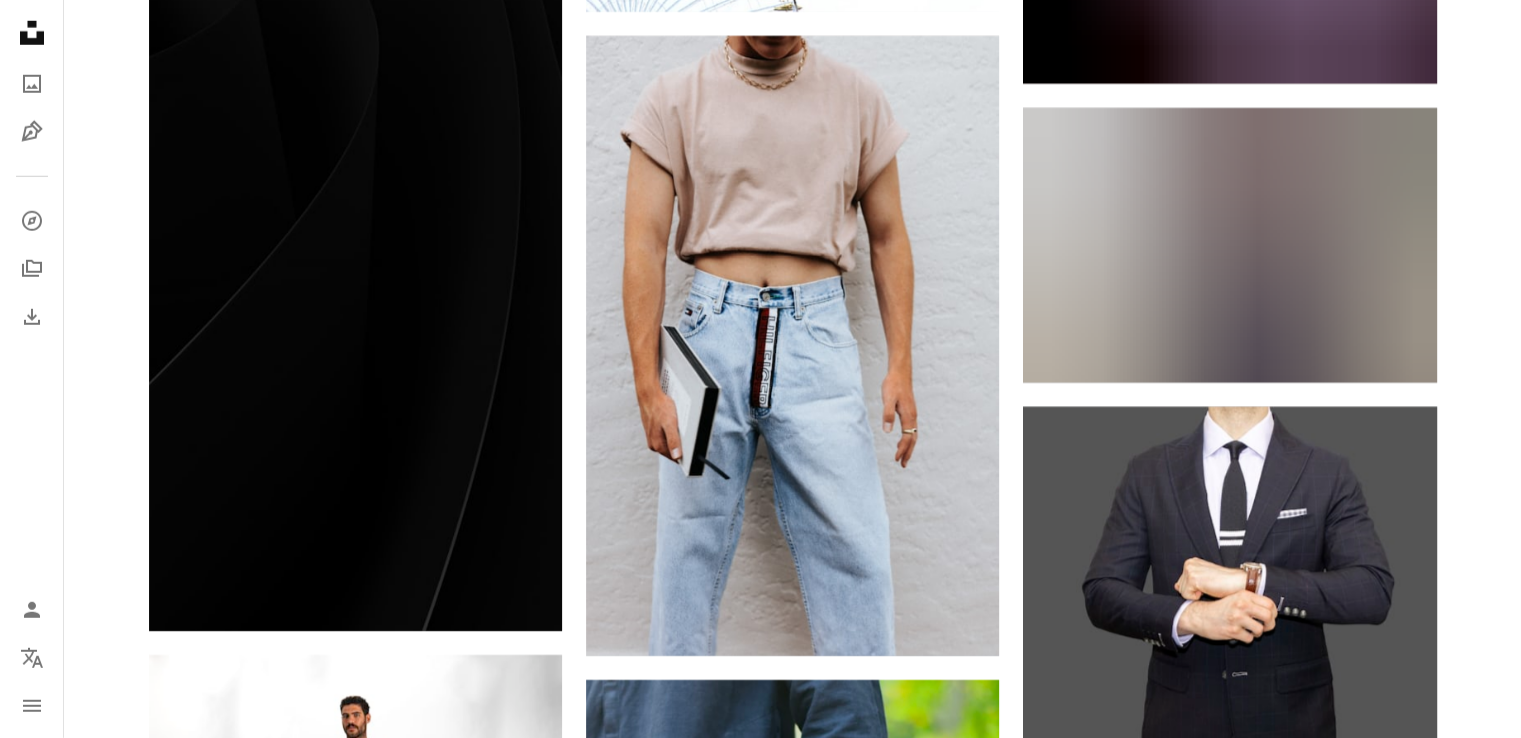 scroll, scrollTop: 13333, scrollLeft: 0, axis: vertical 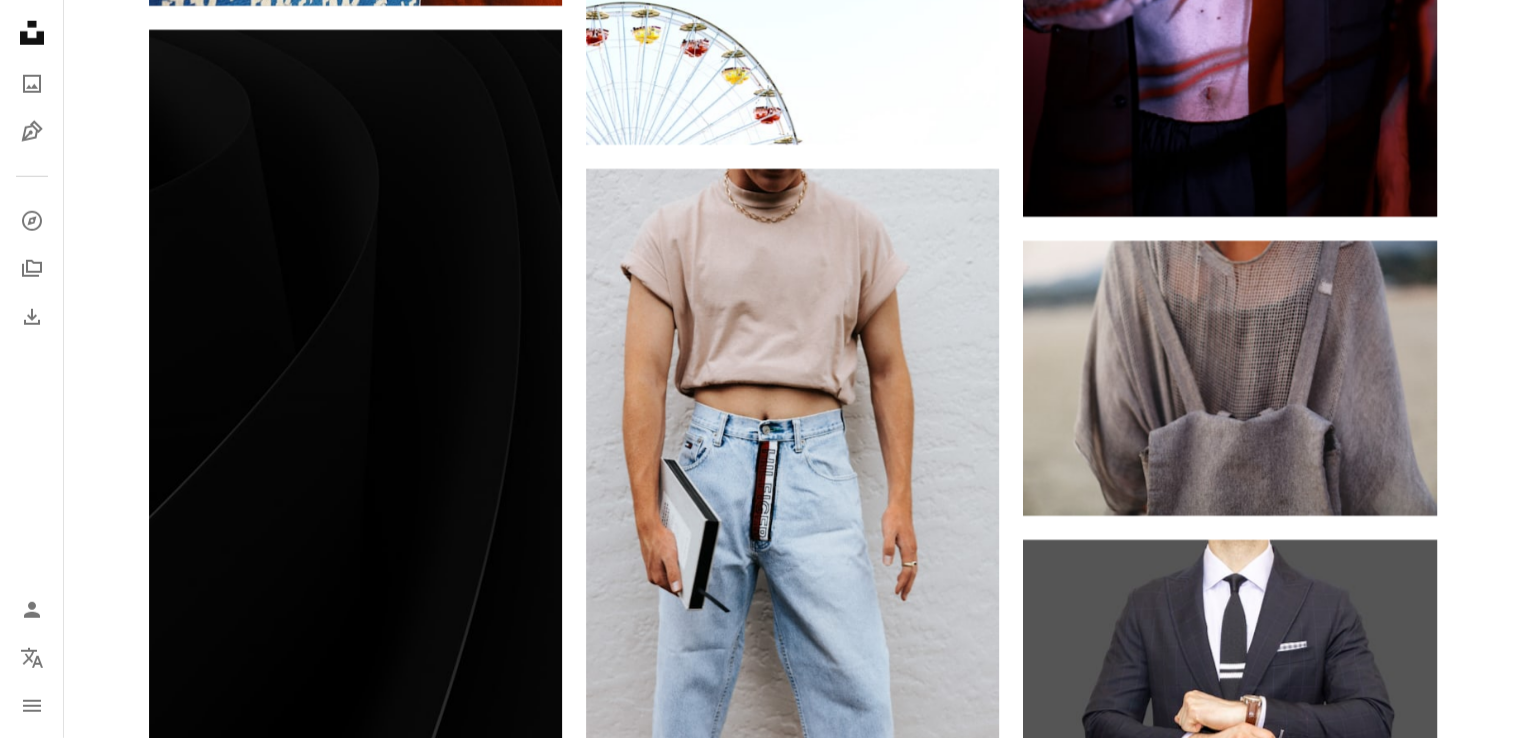 click at bounding box center (355, 926) 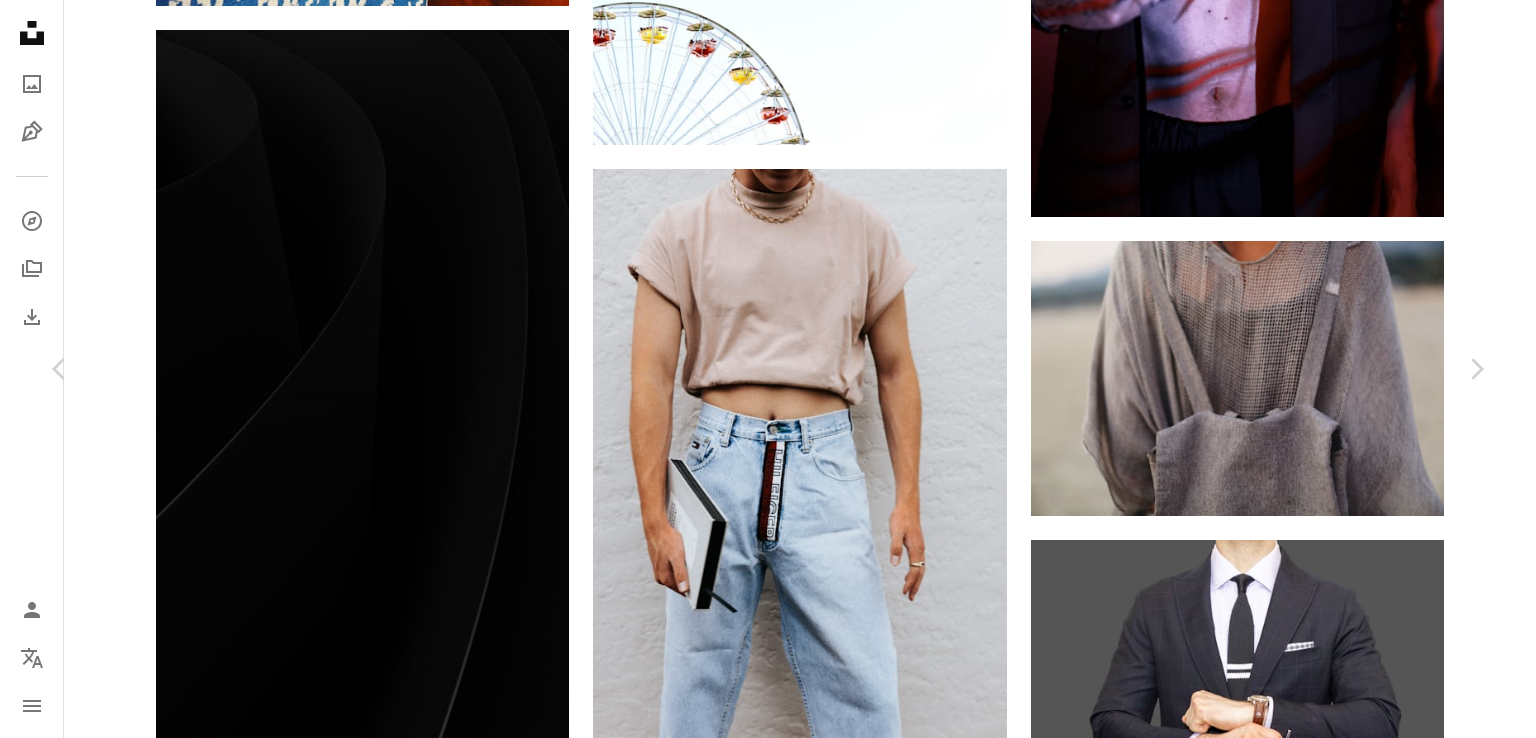 click on "Download free" at bounding box center (1287, 4361) 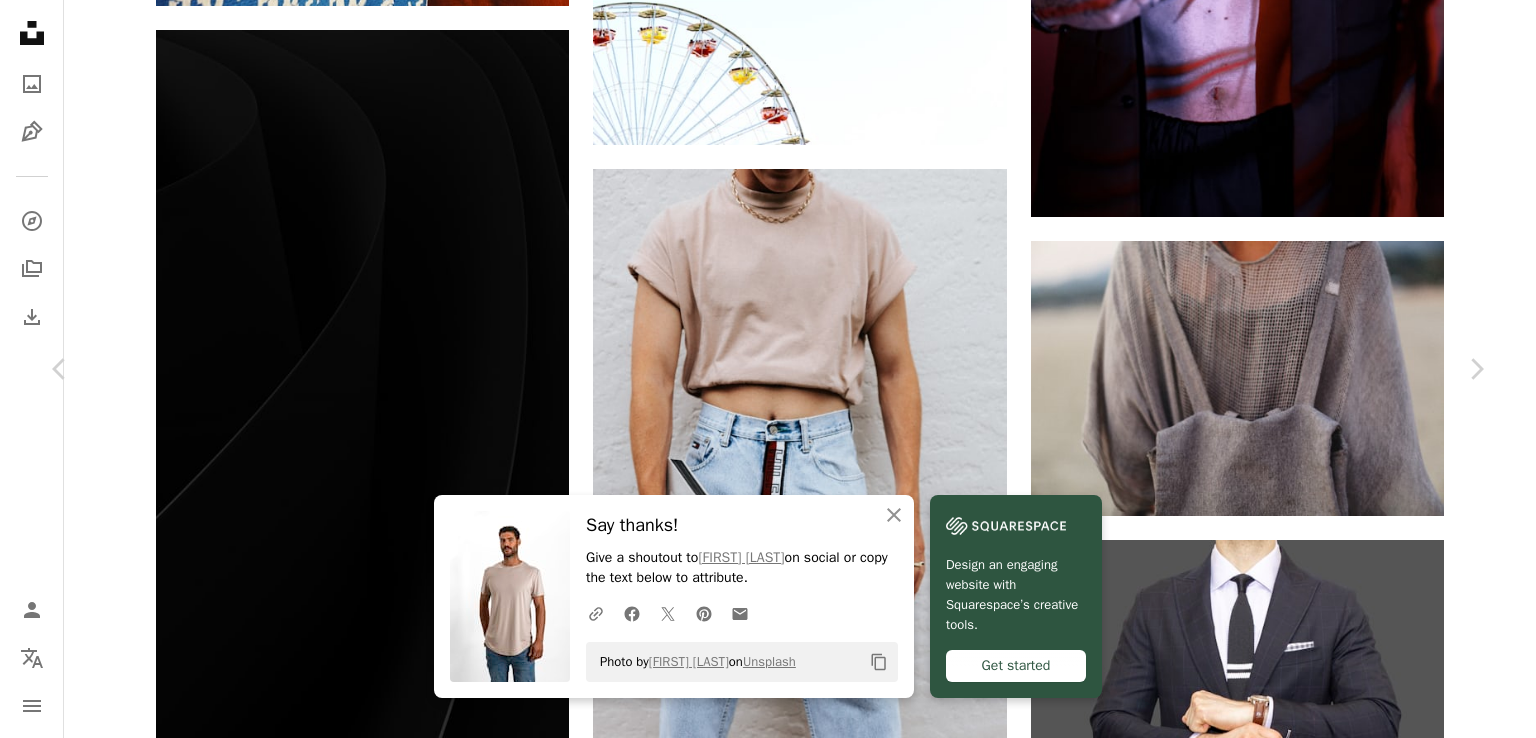 drag, startPoint x: 1468, startPoint y: 41, endPoint x: 472, endPoint y: 41, distance: 996 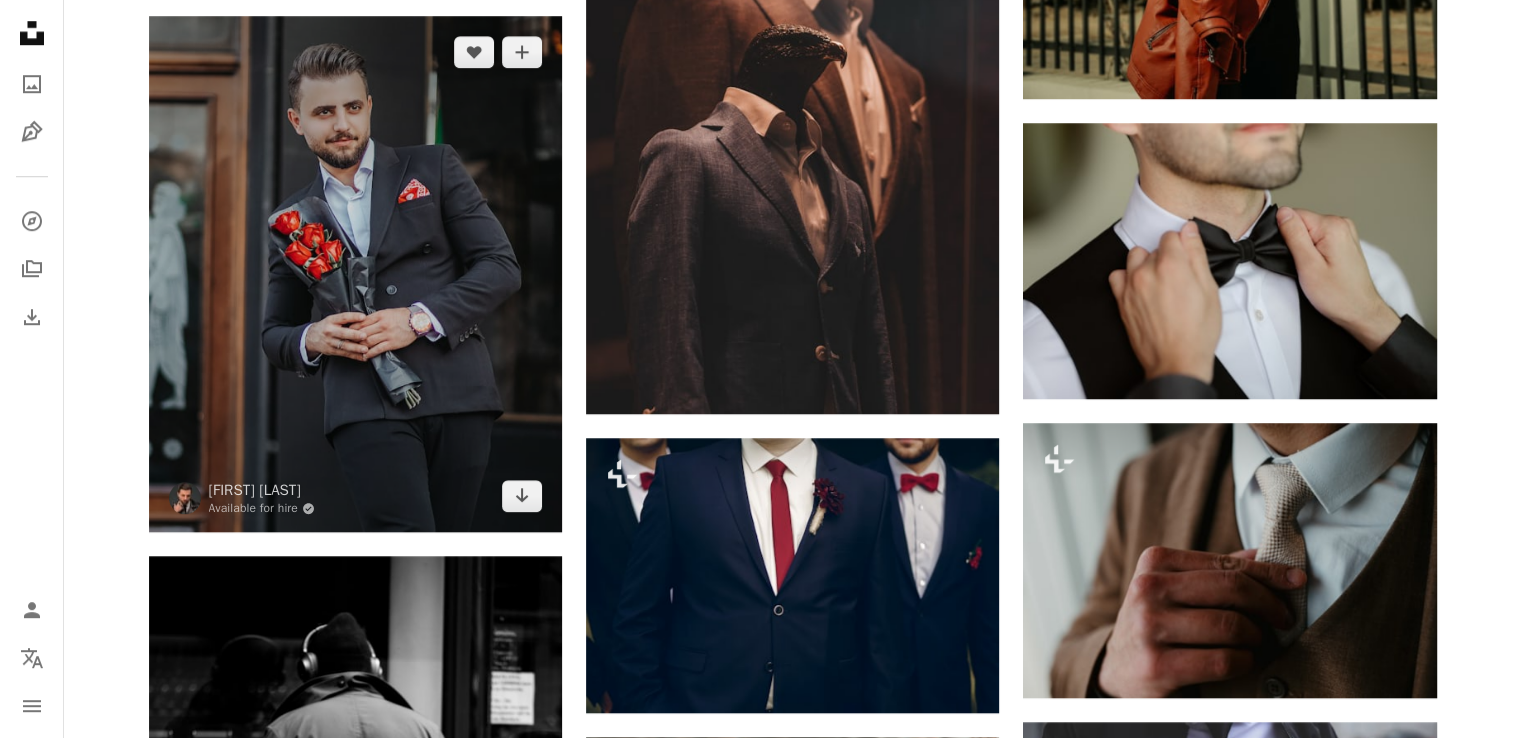 scroll, scrollTop: 647, scrollLeft: 0, axis: vertical 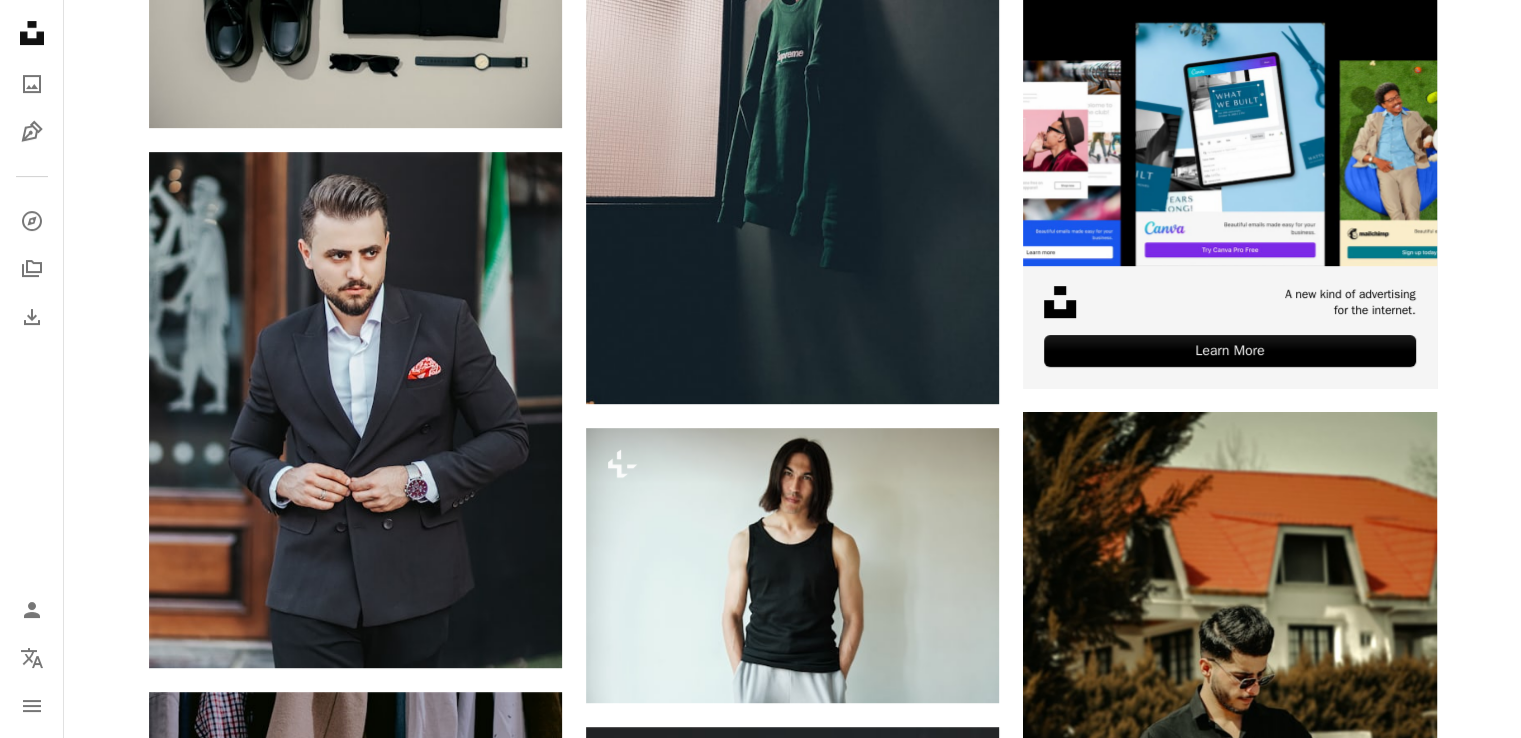 drag, startPoint x: 1521, startPoint y: 41, endPoint x: 1524, endPoint y: 11, distance: 30.149628 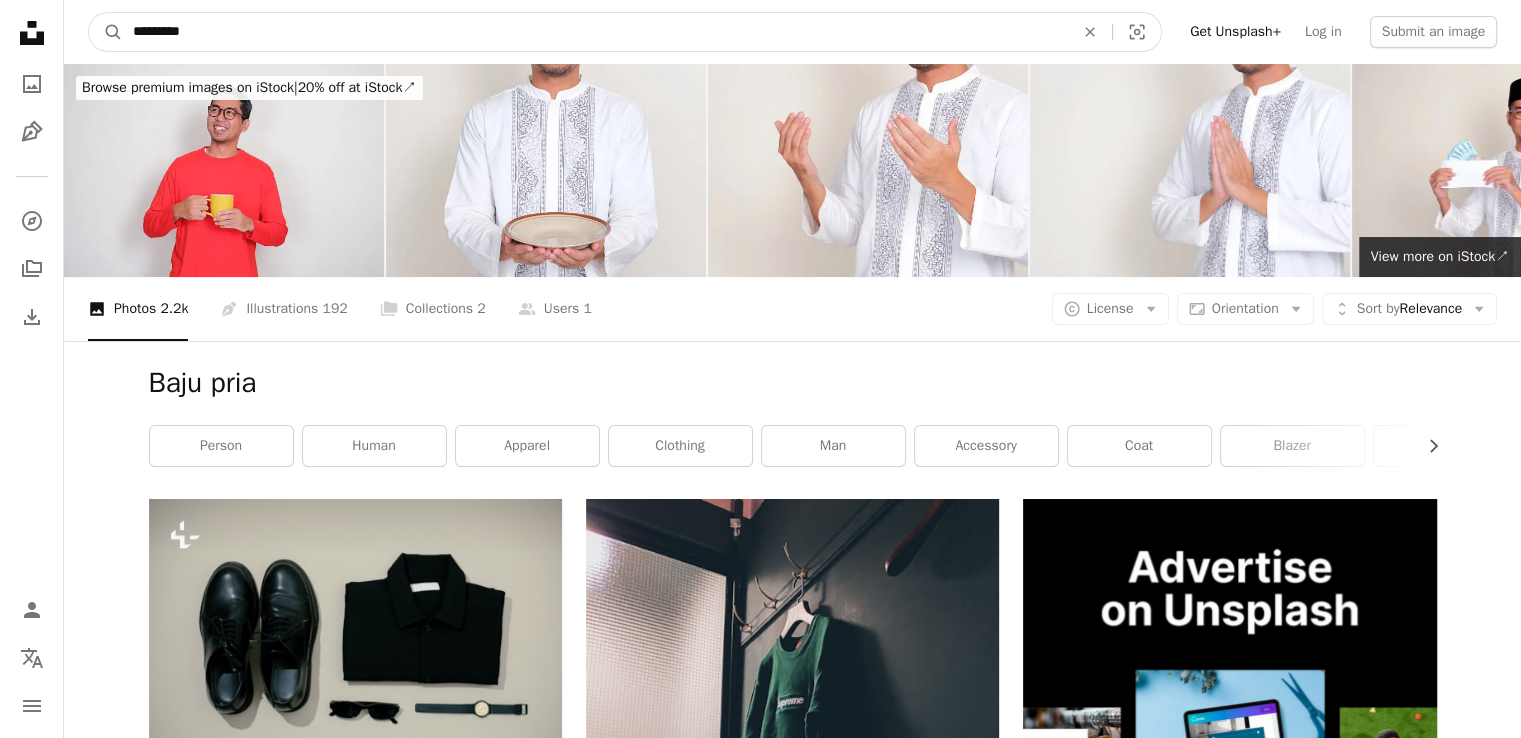 drag, startPoint x: 198, startPoint y: 41, endPoint x: 40, endPoint y: 34, distance: 158.15498 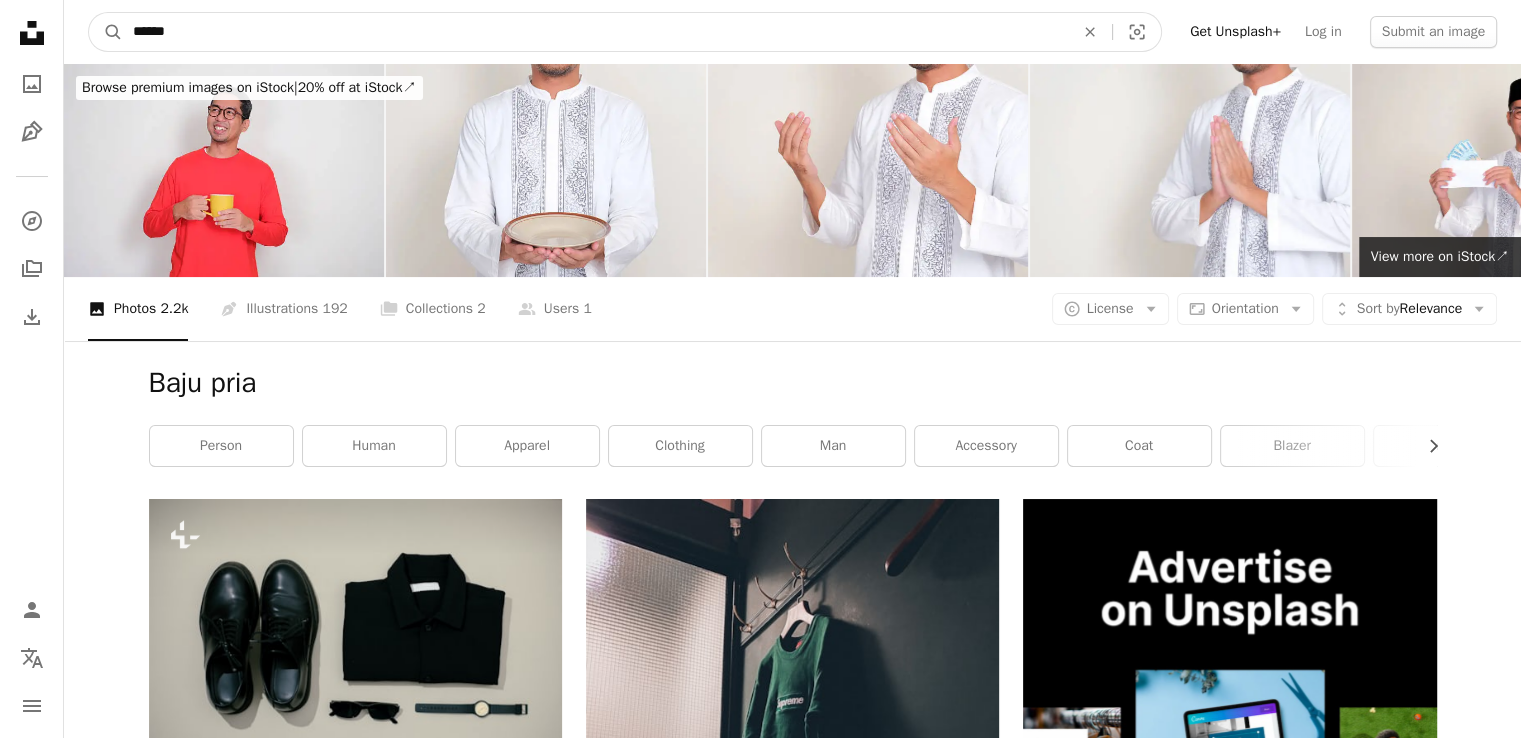 type on "******" 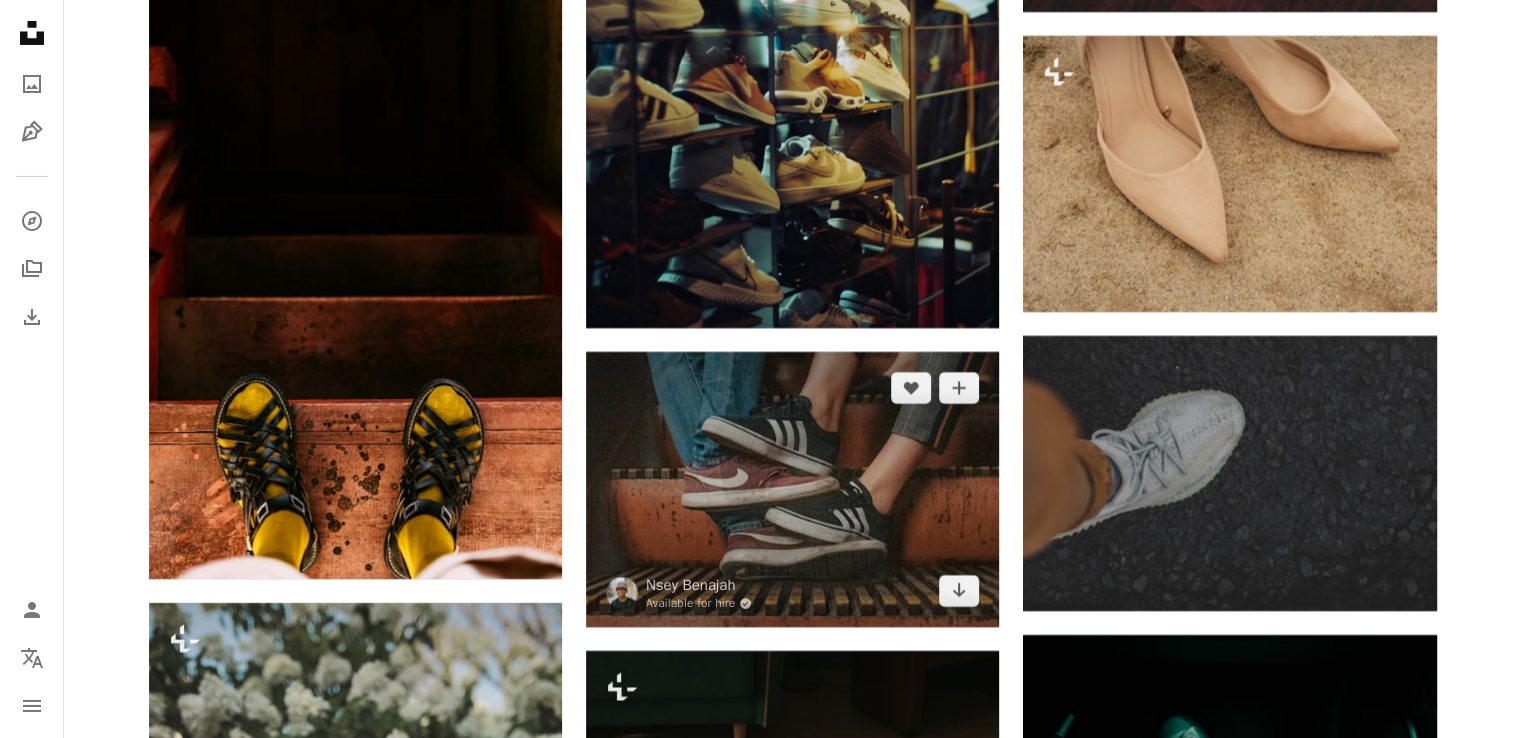 scroll, scrollTop: 7466, scrollLeft: 0, axis: vertical 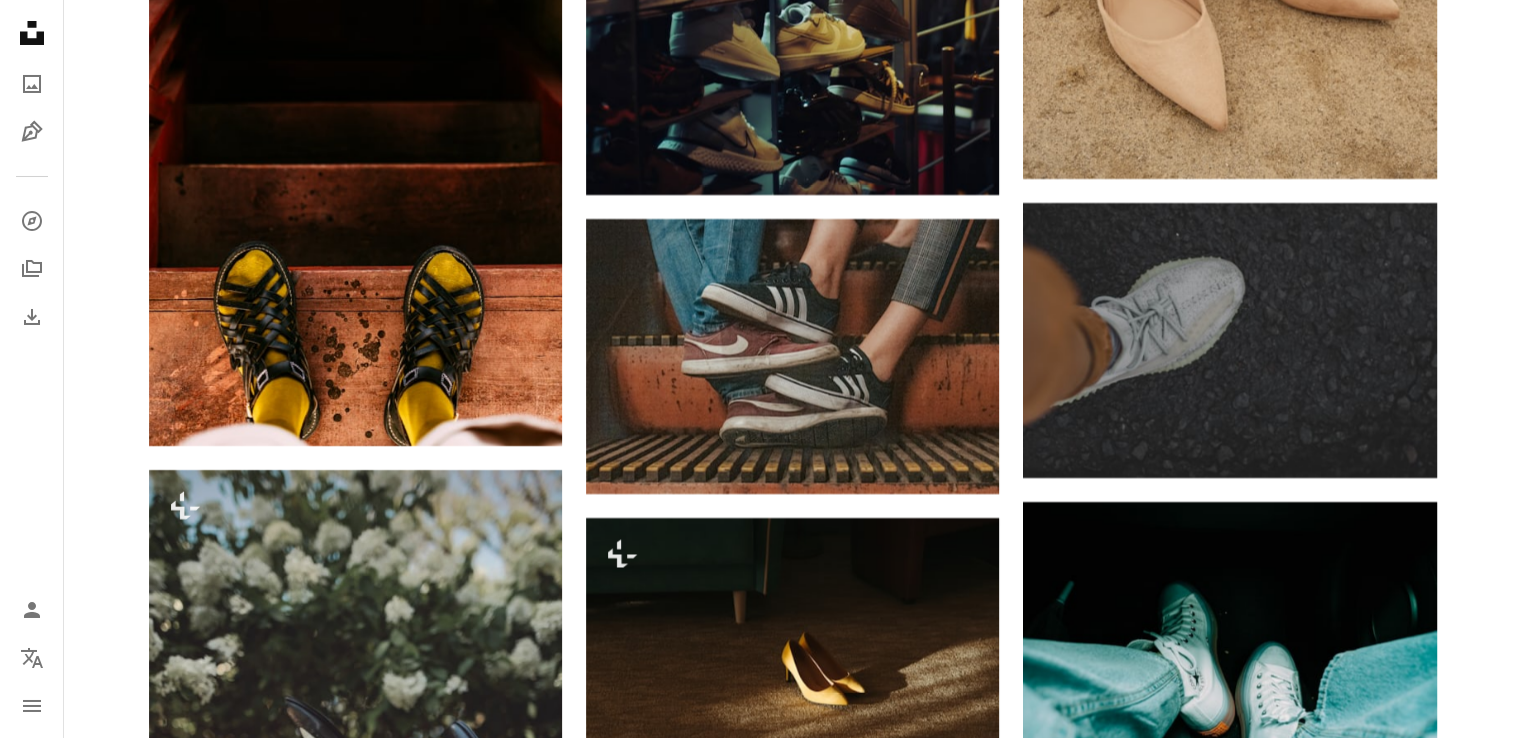 click at bounding box center [1229, 974] 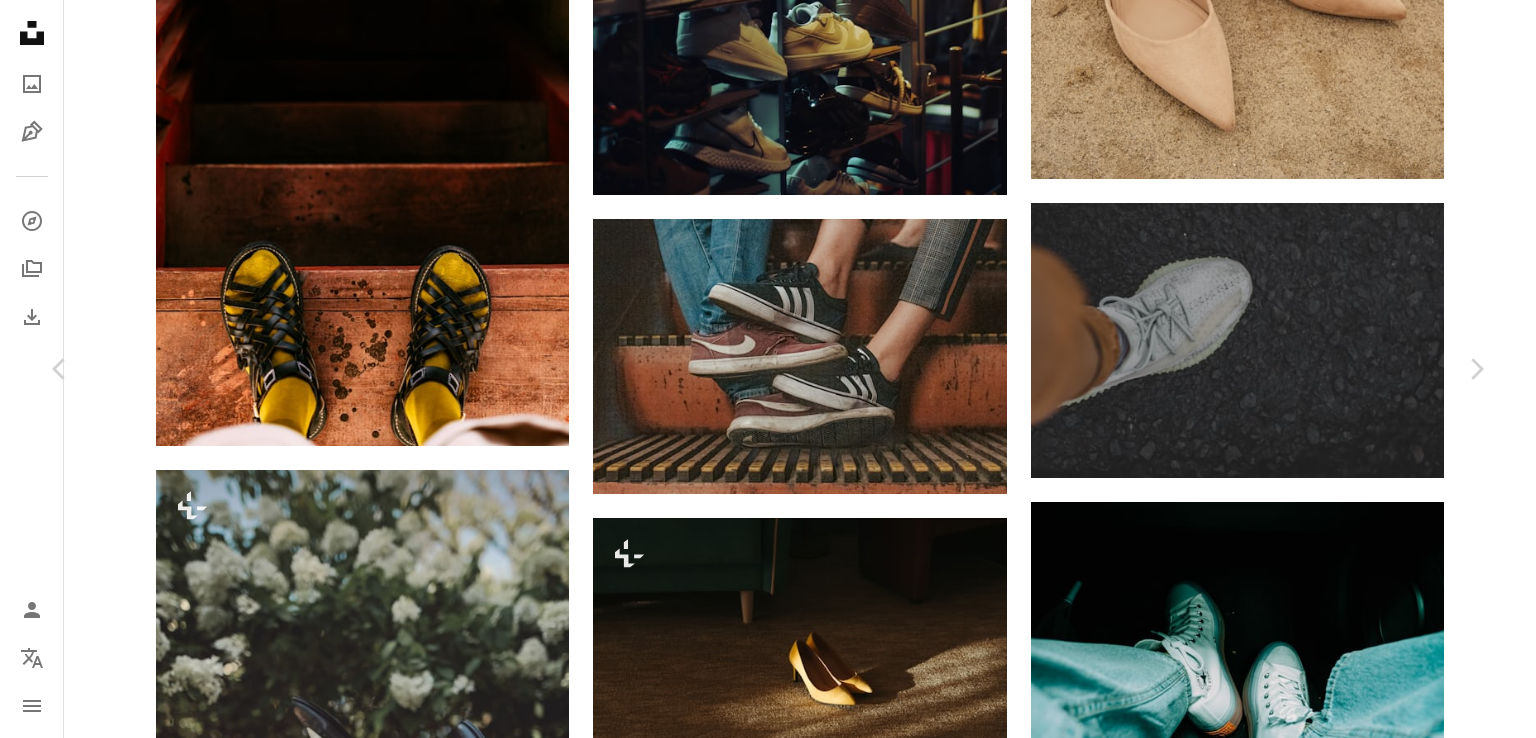 click on "Download free" at bounding box center (1287, 5539) 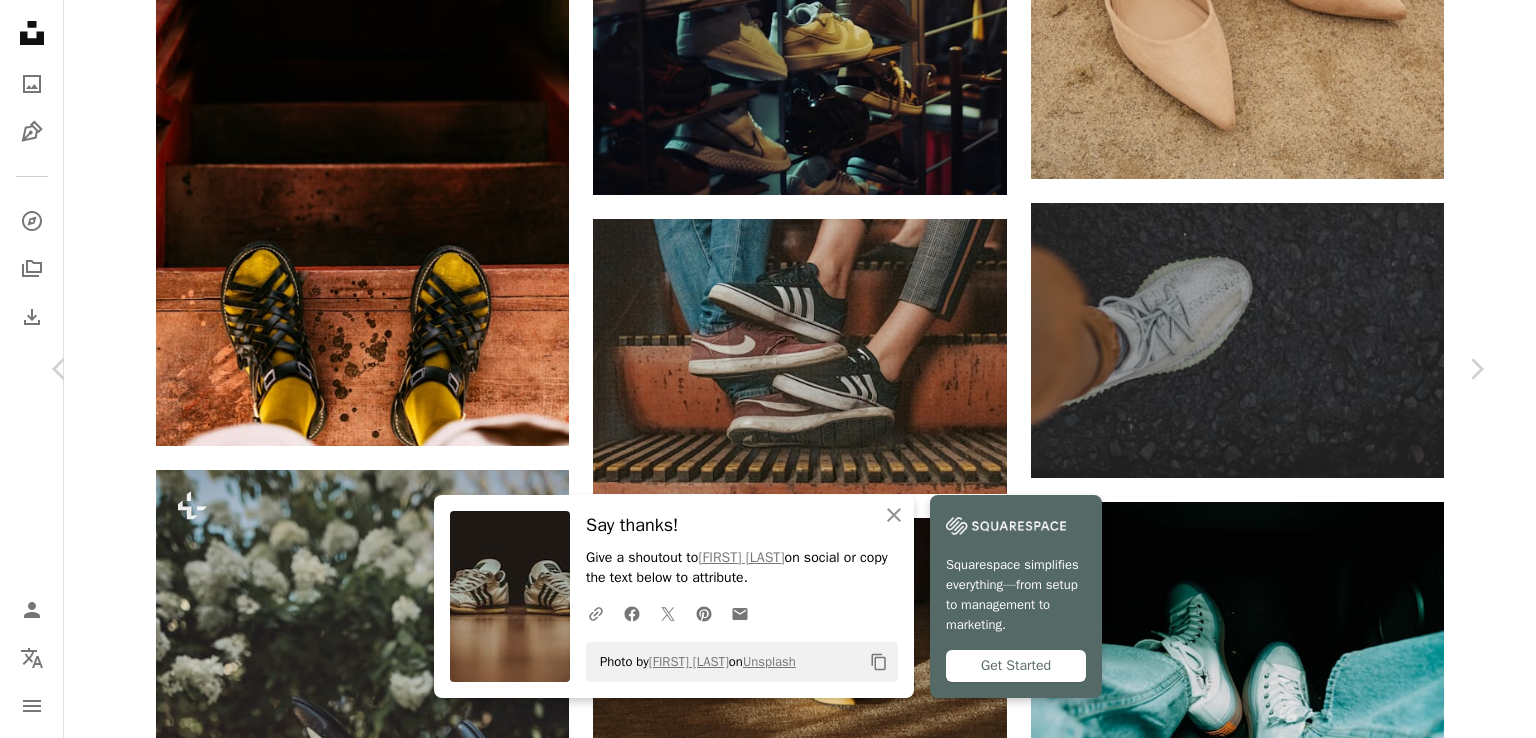 click on "Download free" at bounding box center [1287, 5539] 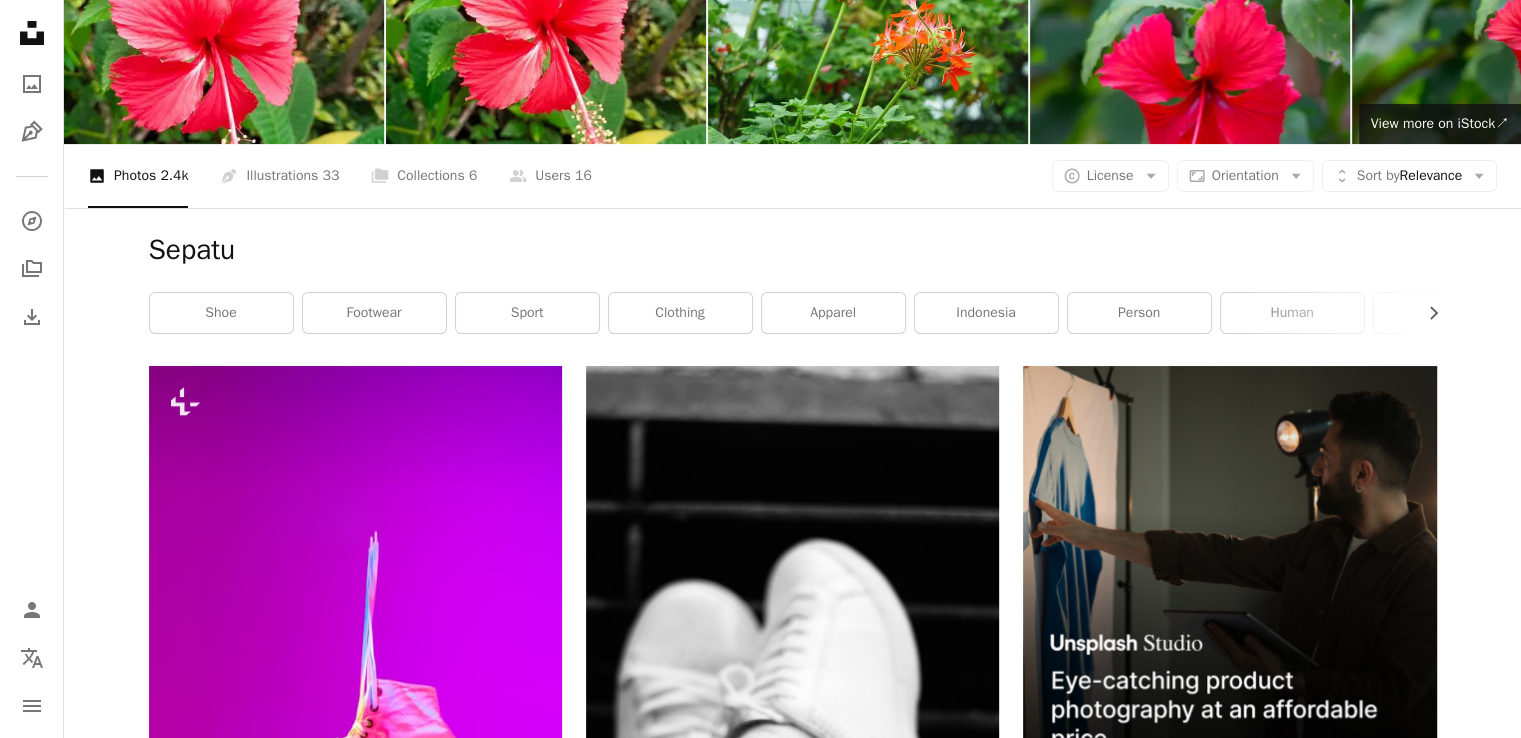 scroll, scrollTop: 0, scrollLeft: 0, axis: both 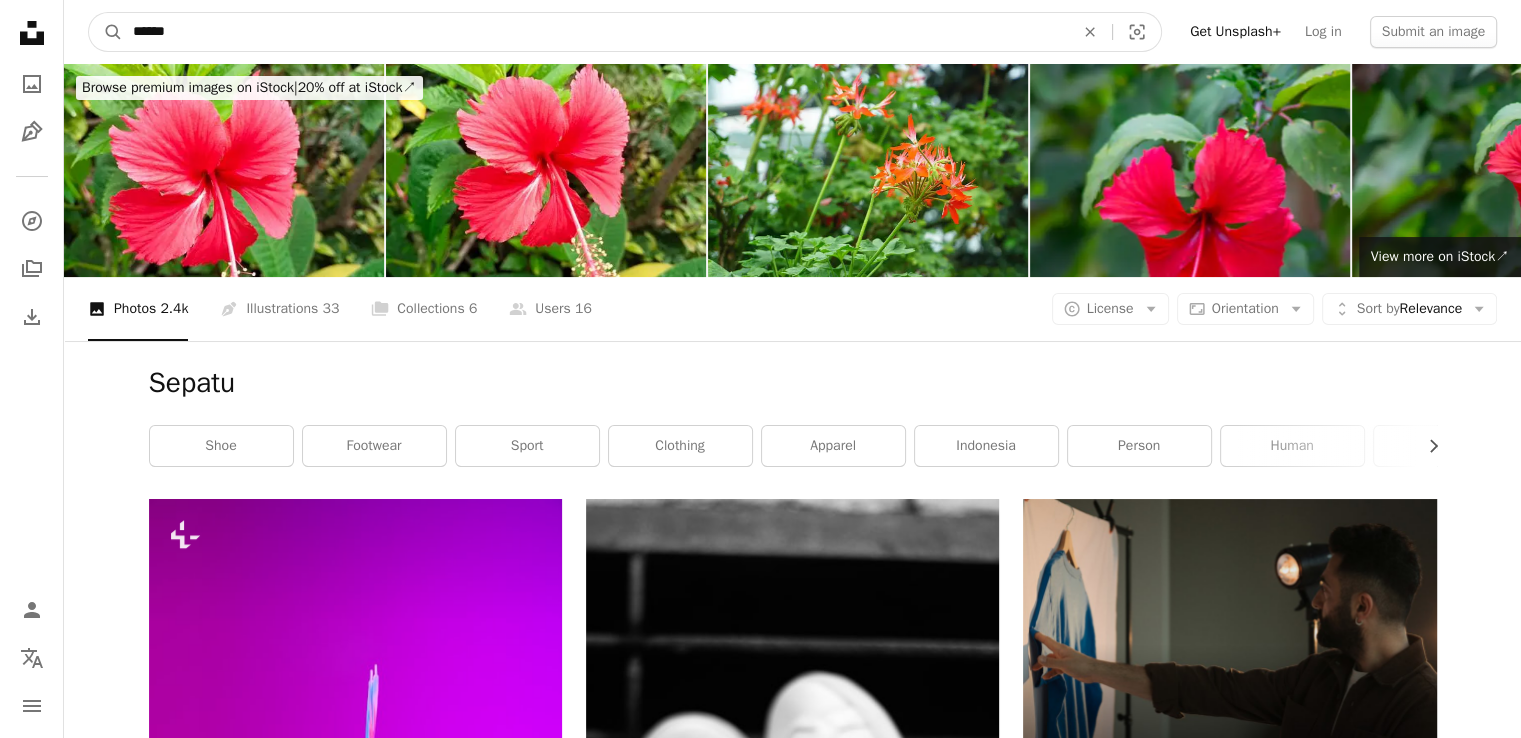 drag, startPoint x: 297, startPoint y: 18, endPoint x: 76, endPoint y: 17, distance: 221.00226 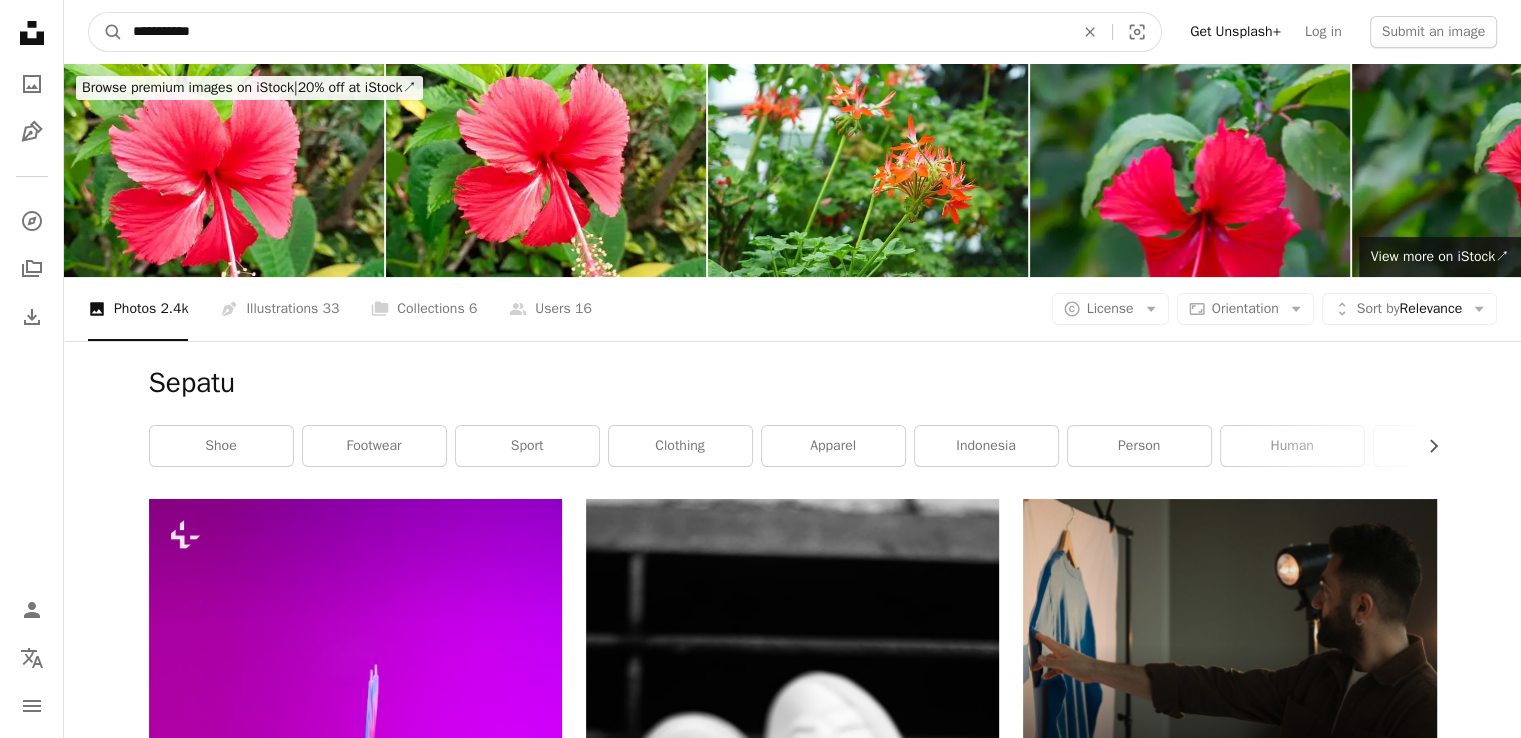 type on "**********" 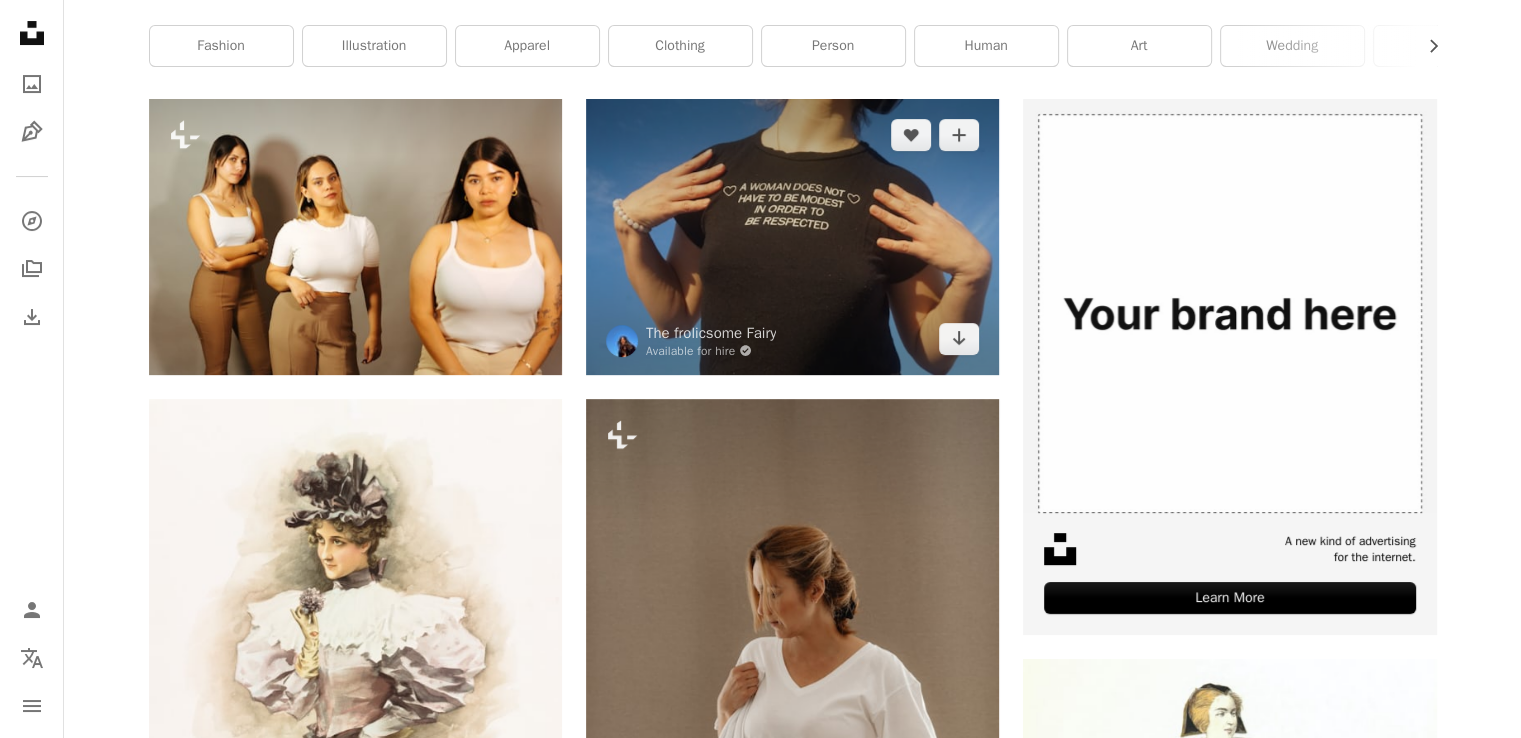 scroll, scrollTop: 0, scrollLeft: 0, axis: both 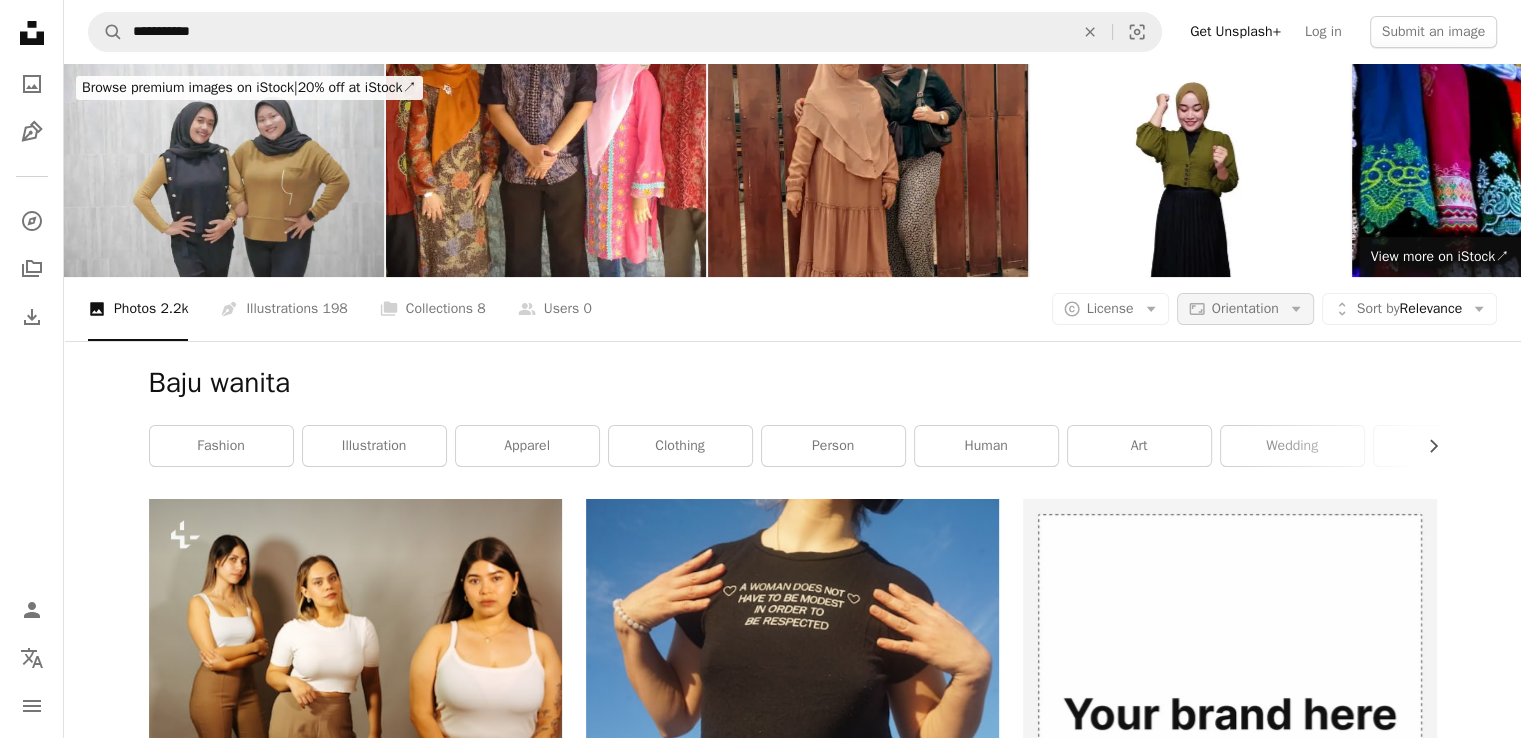 click on "Arrow down" 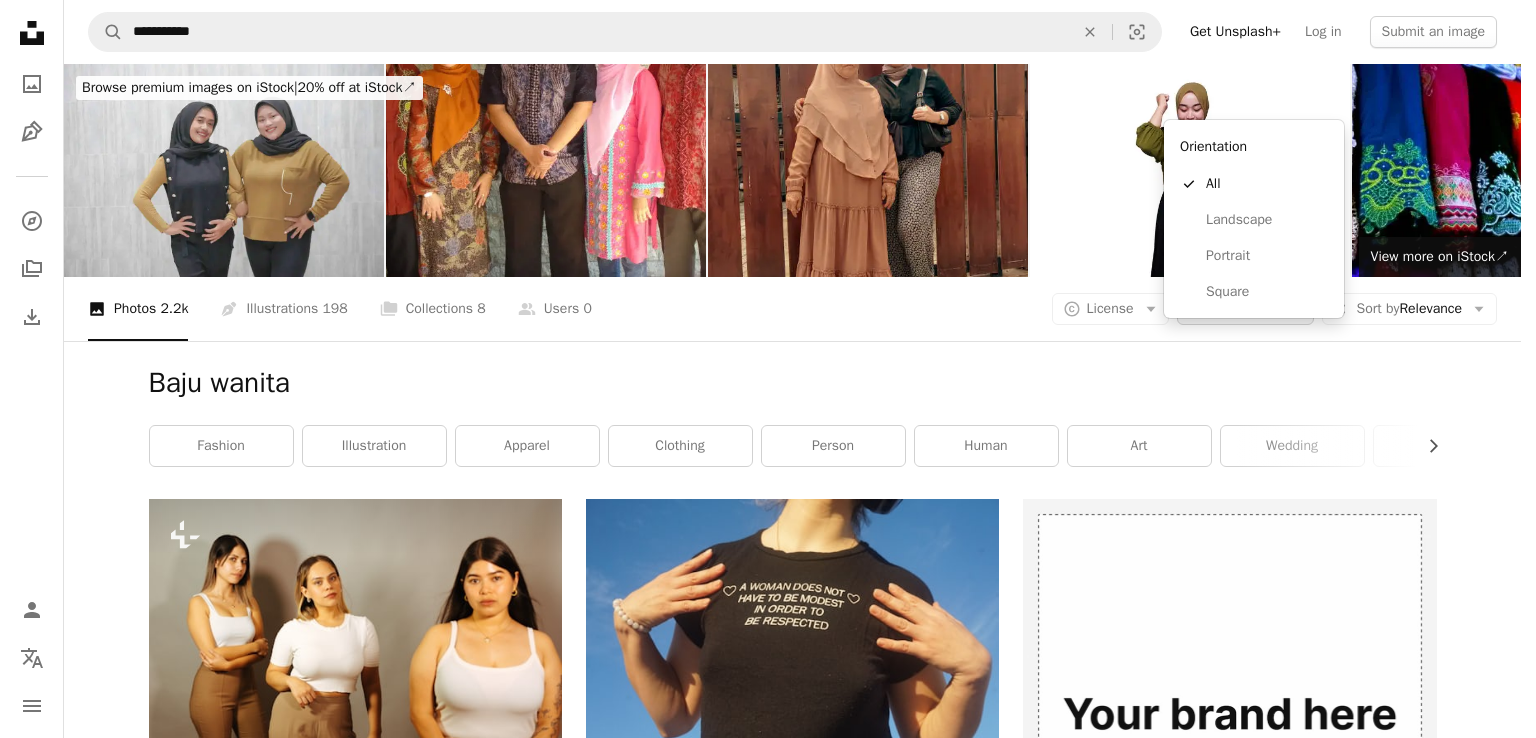 click on "Arrow down" 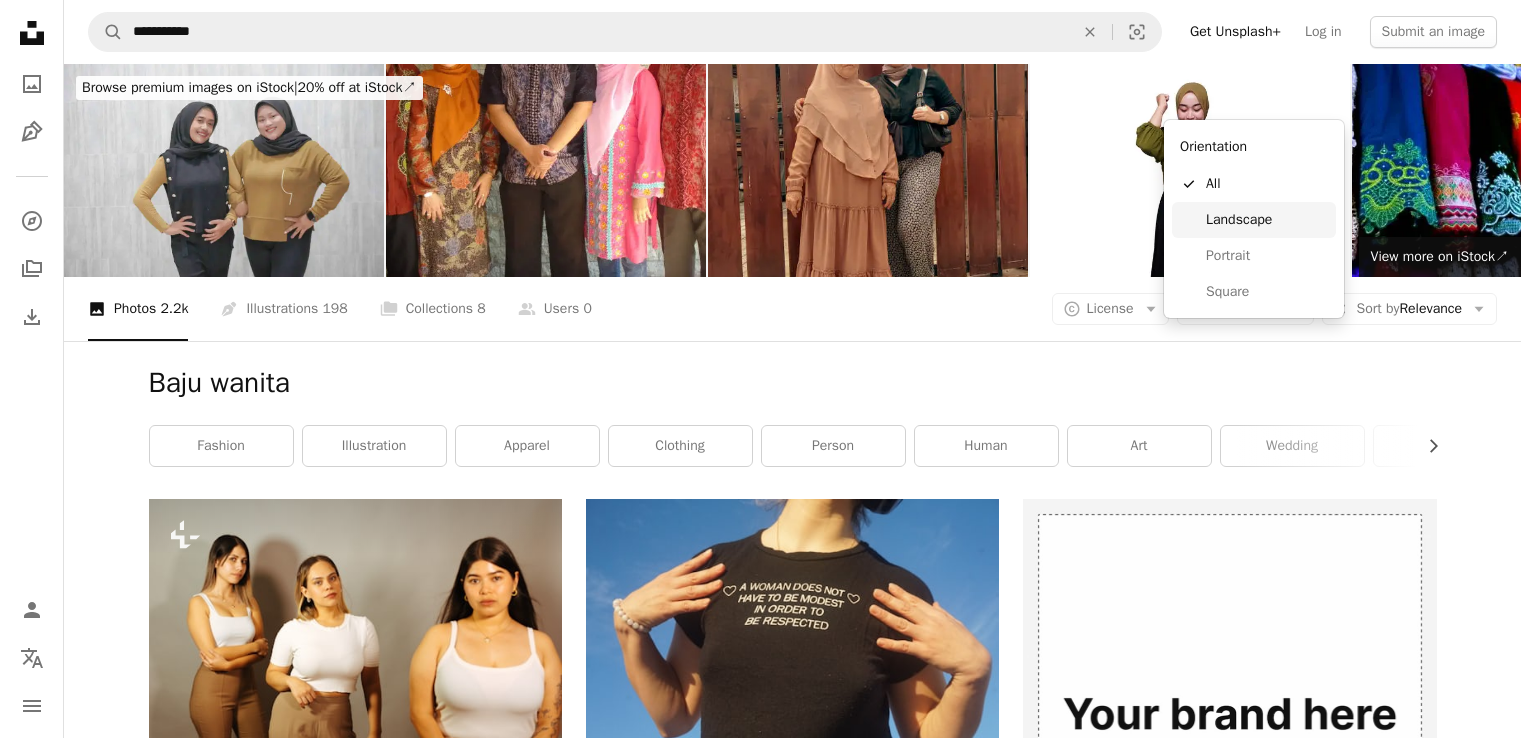 click on "Landscape" at bounding box center [1267, 220] 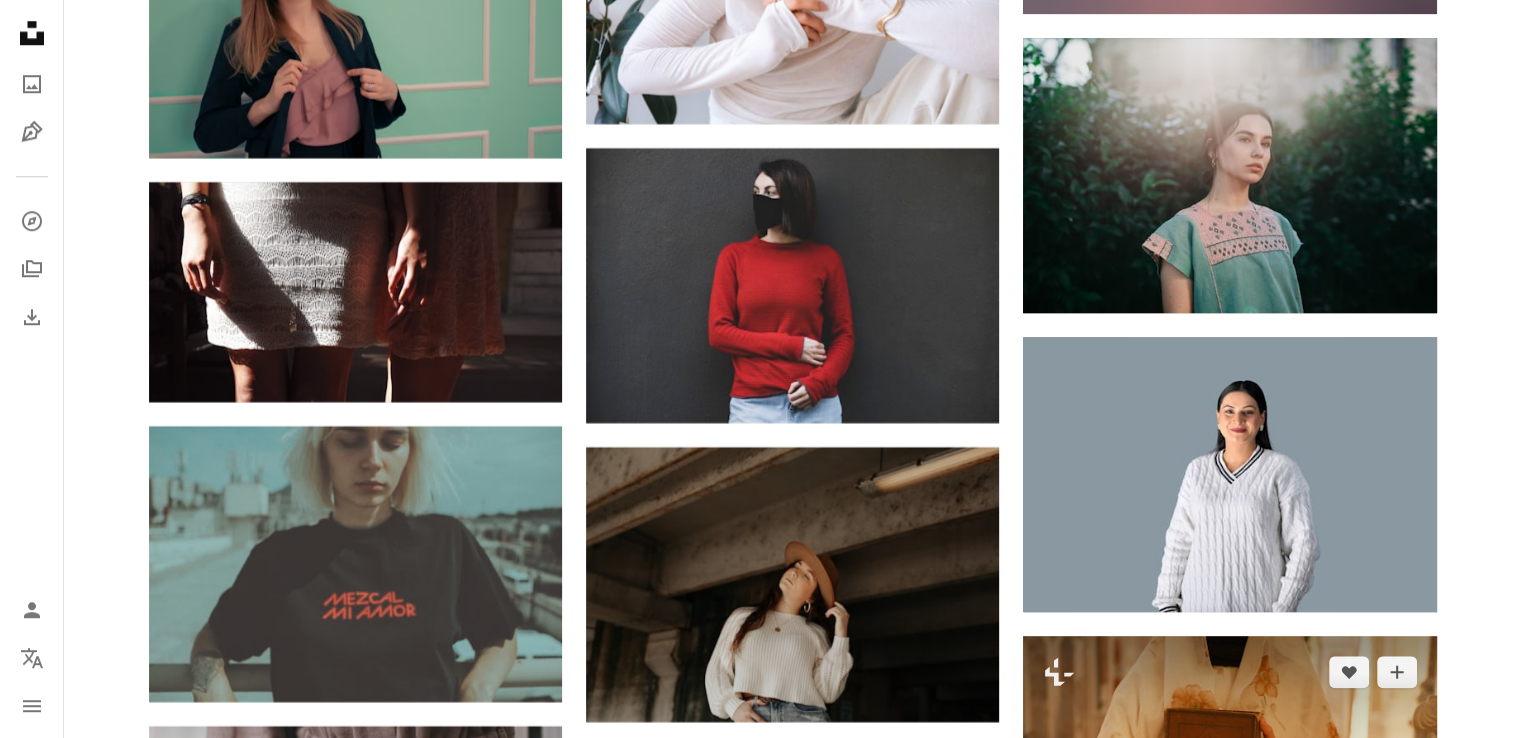 scroll, scrollTop: 9466, scrollLeft: 0, axis: vertical 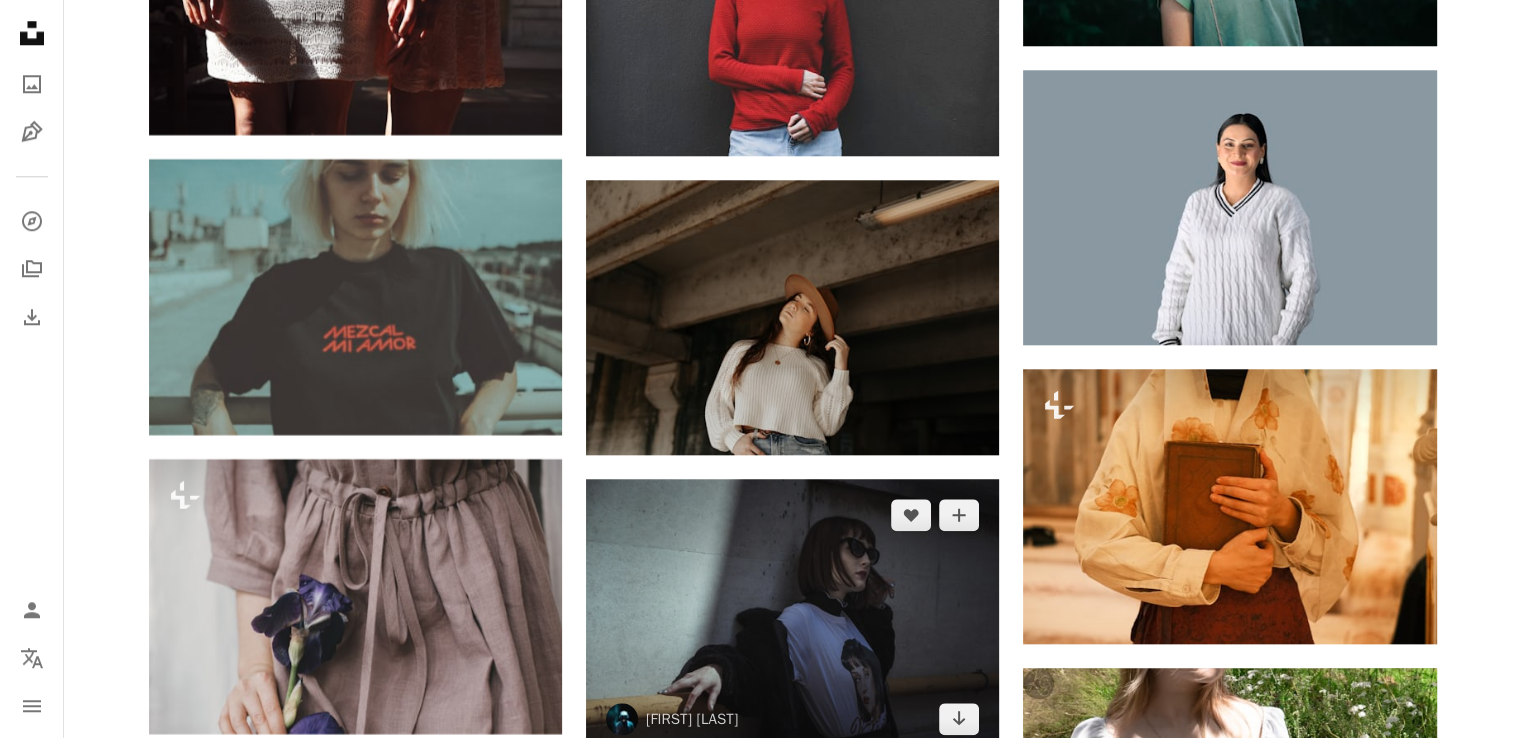 click at bounding box center [792, 617] 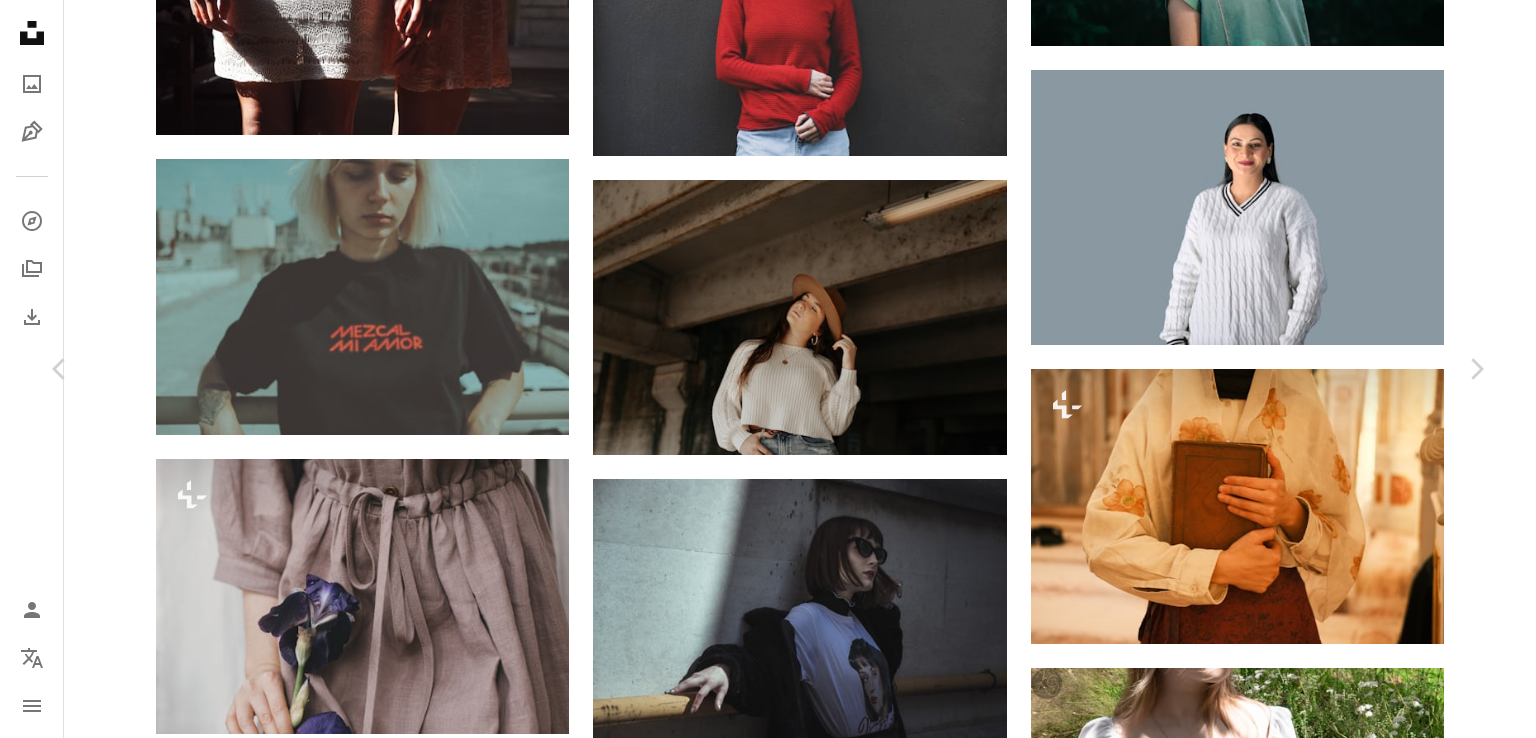 click on "Download free" at bounding box center (1287, 5195) 